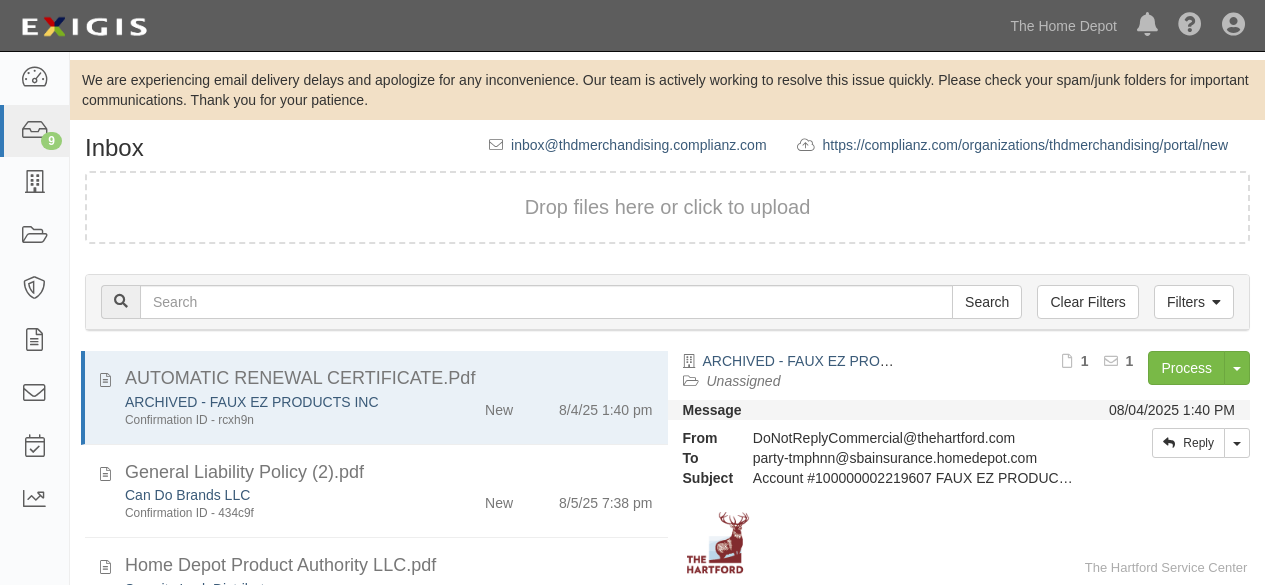 scroll, scrollTop: 136, scrollLeft: 0, axis: vertical 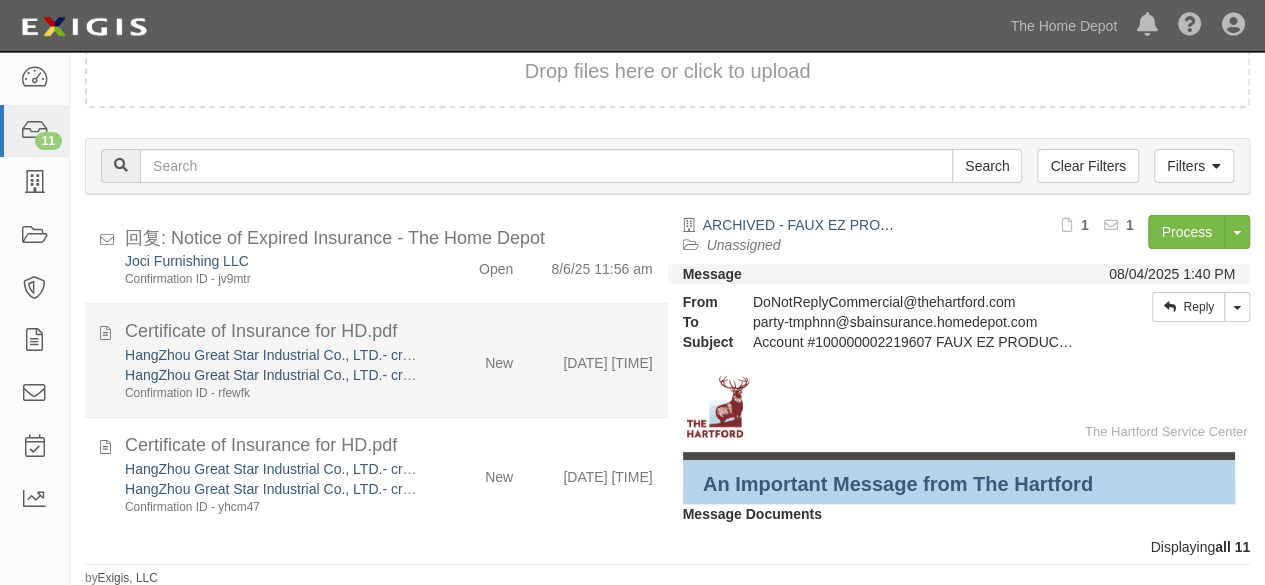click on "HangZhou Great Star Industrial Co., LTD.- crown bolt
HangZhou Great Star Industrial Co., LTD.- crown bolt
Confirmation ID - rfewfk
New
8/6/25 2:33 pm" 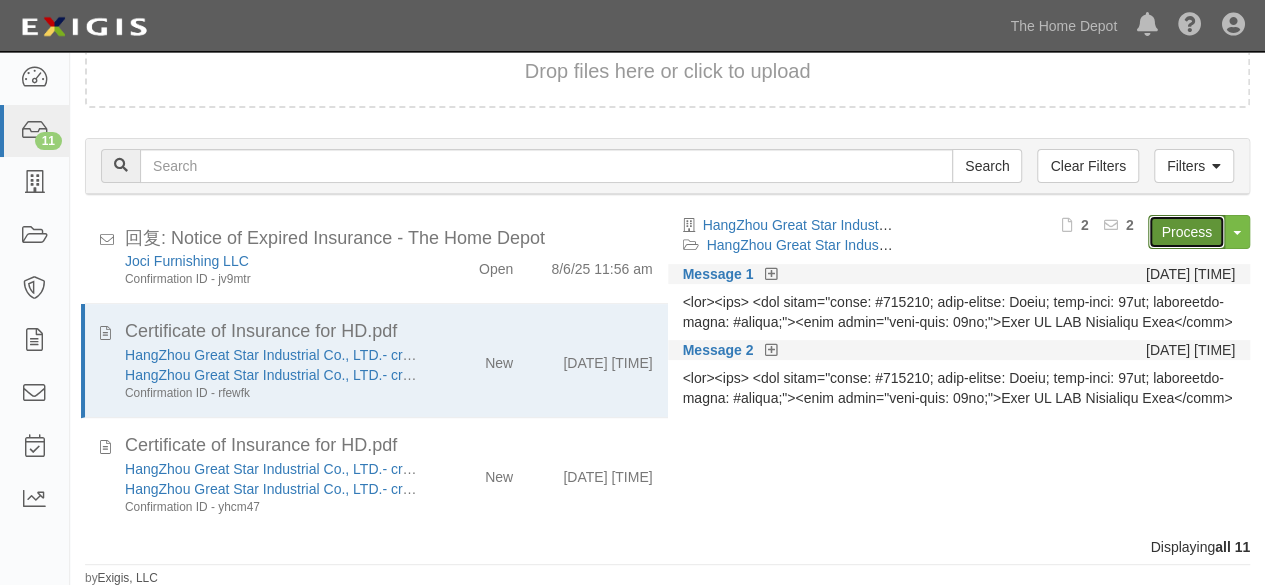 click on "Process" at bounding box center [1186, 232] 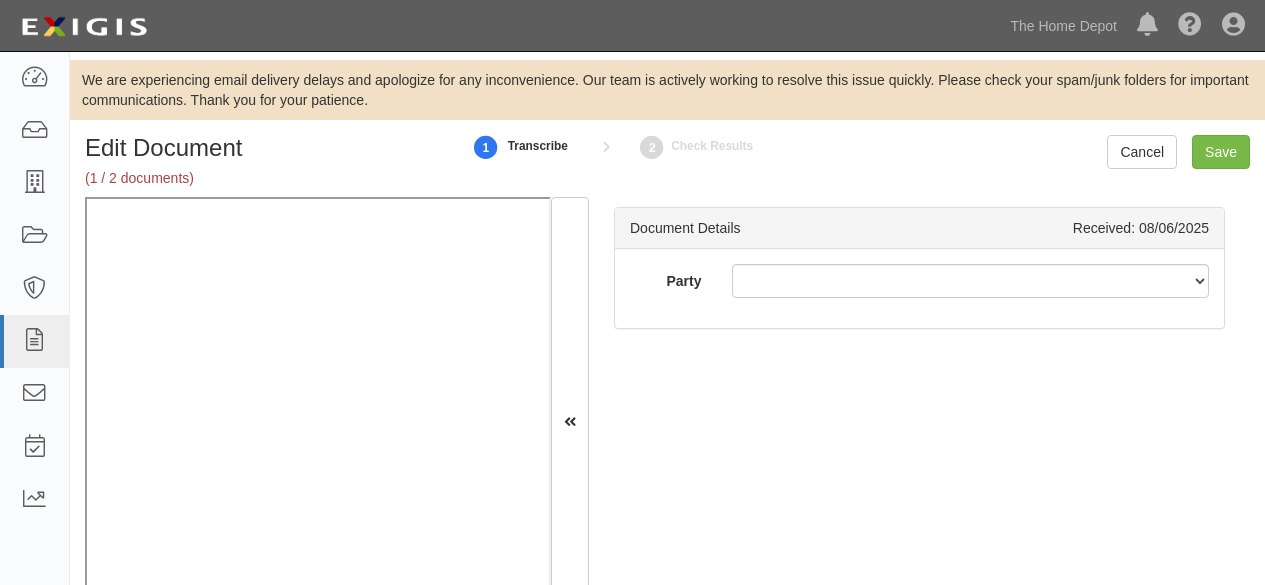 scroll, scrollTop: 0, scrollLeft: 0, axis: both 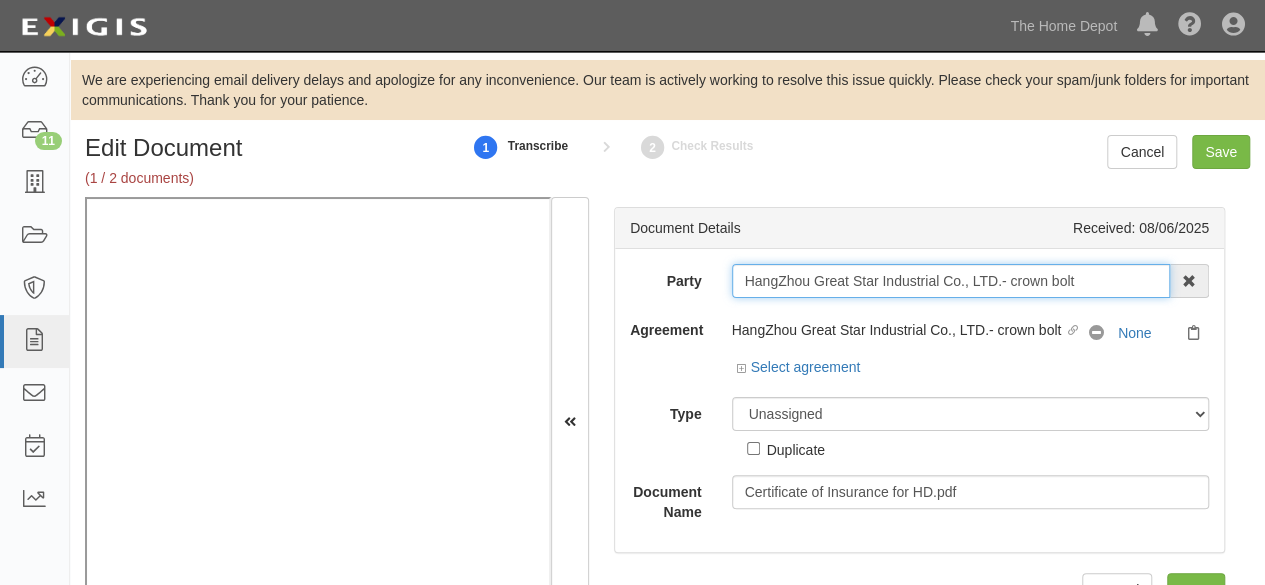 click on "HangZhou Great Star Industrial Co., LTD.- crown bolt" at bounding box center (951, 281) 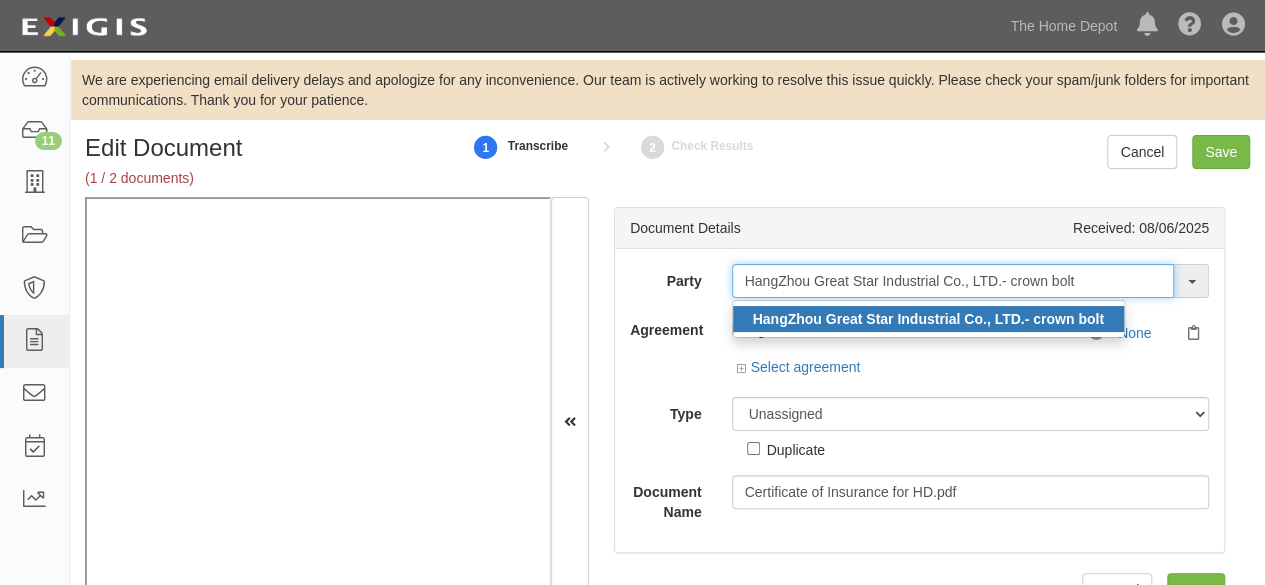 type on "HangZhou Great Star Industrial Co., LTD.- crown bolt" 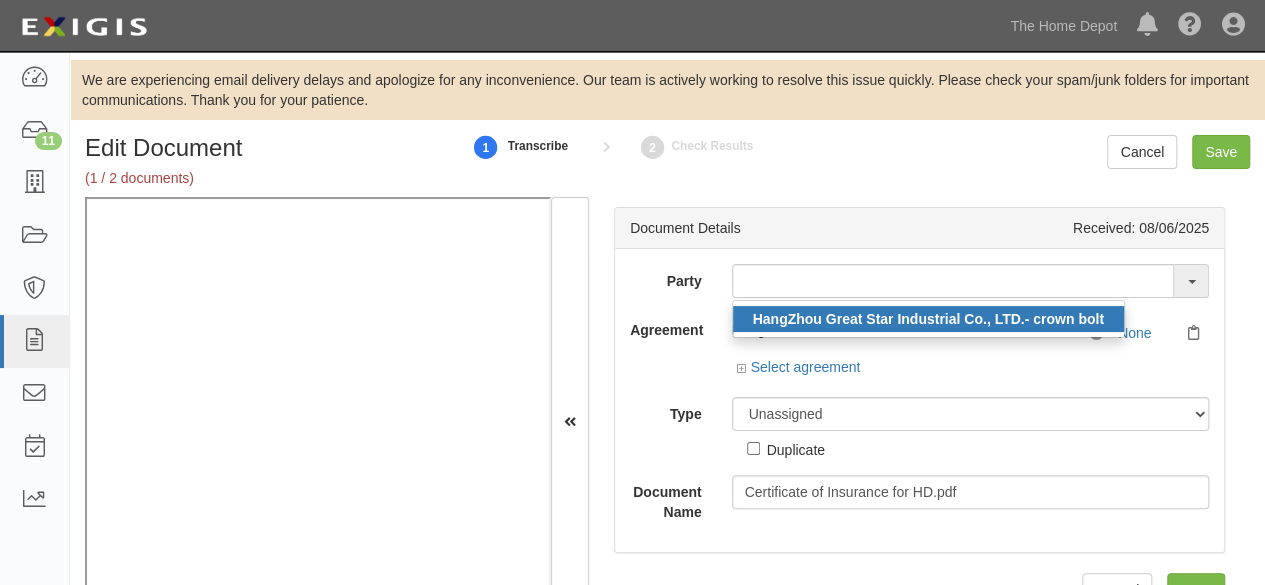 click on "HangZhou Great Star Industrial Co., LTD.- crown bolt" at bounding box center [928, 319] 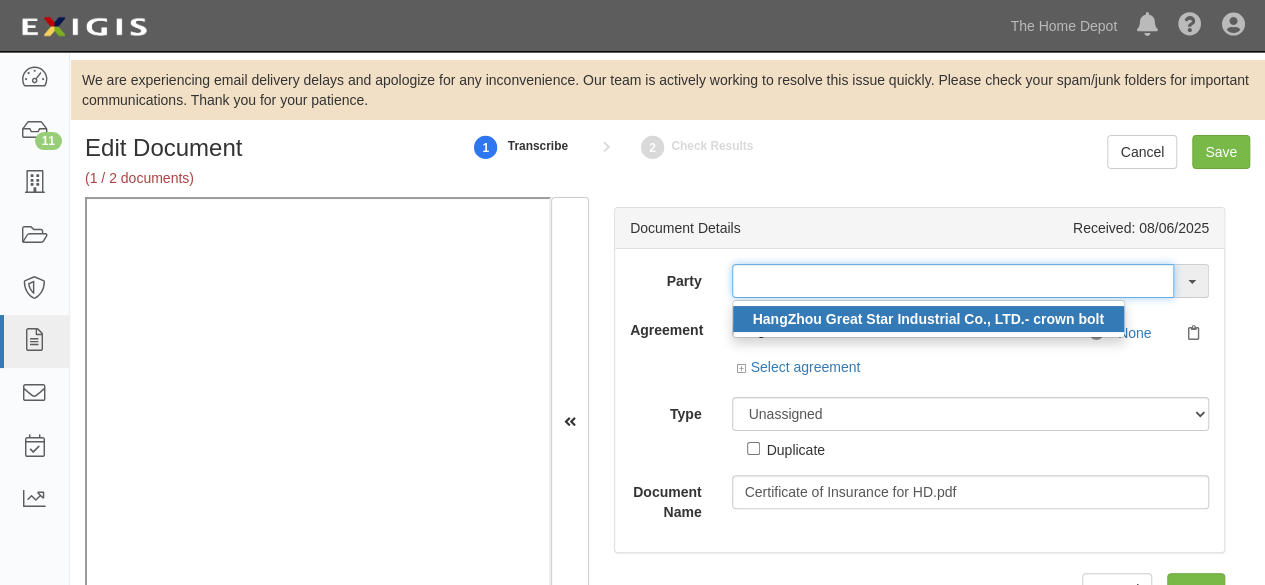 type on "HangZhou Great Star Industrial Co., LTD.- crown bolt" 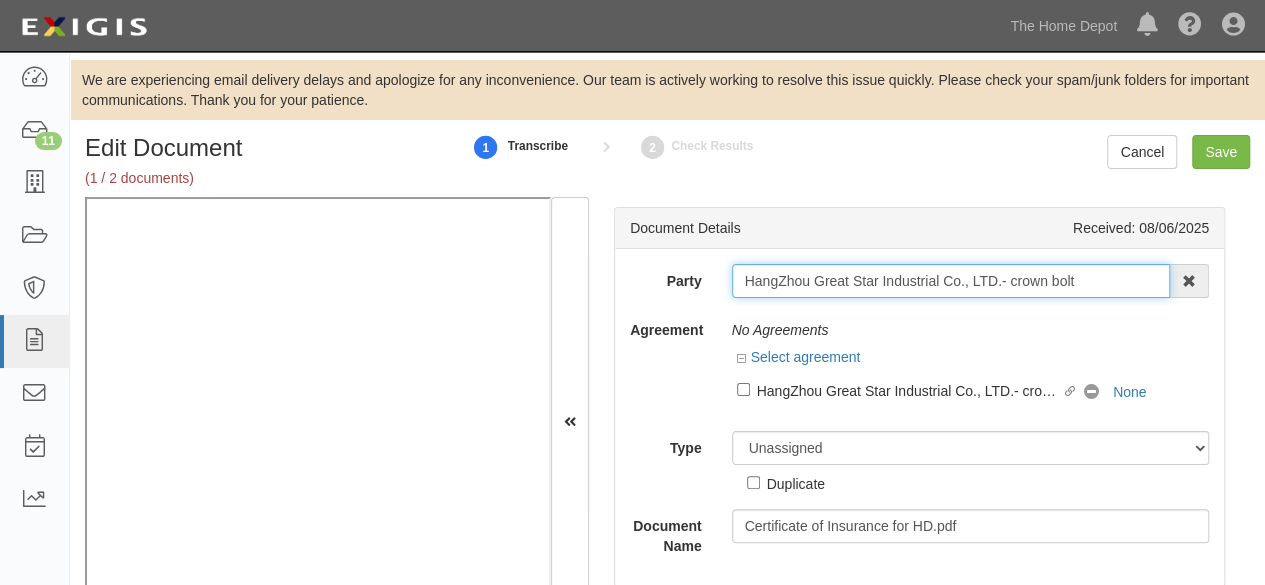 click on "HangZhou Great Star Industrial Co., LTD.- crown bolt" at bounding box center [951, 281] 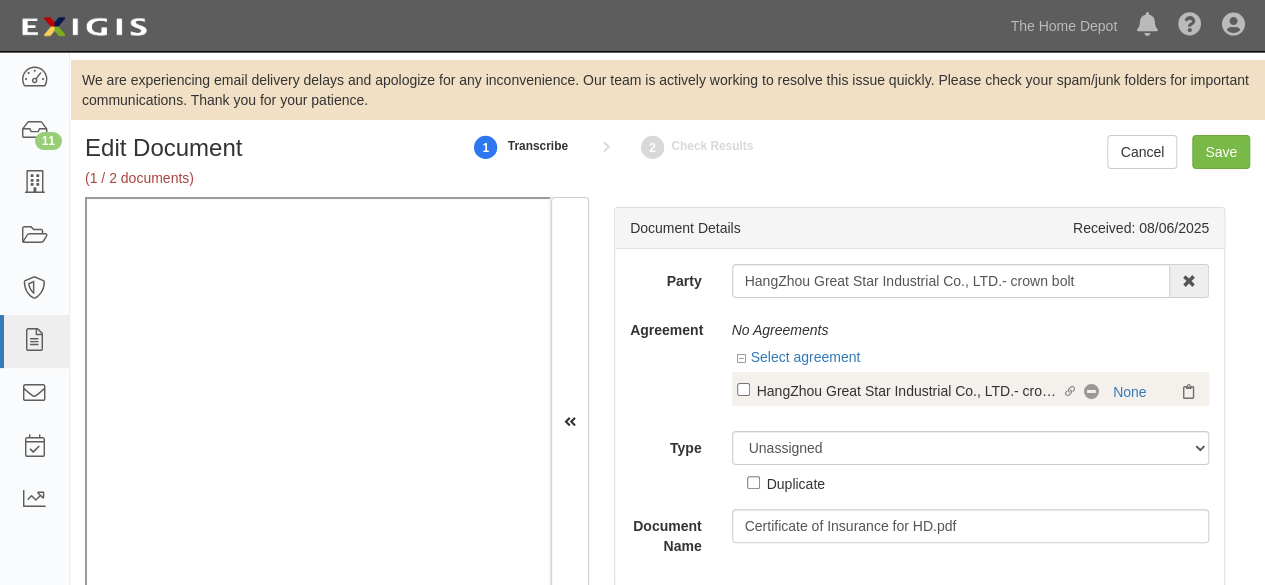 click on "Linked agreement
HangZhou Great Star Industrial Co., LTD.- crown bolt
Linked agreement" at bounding box center (911, 392) 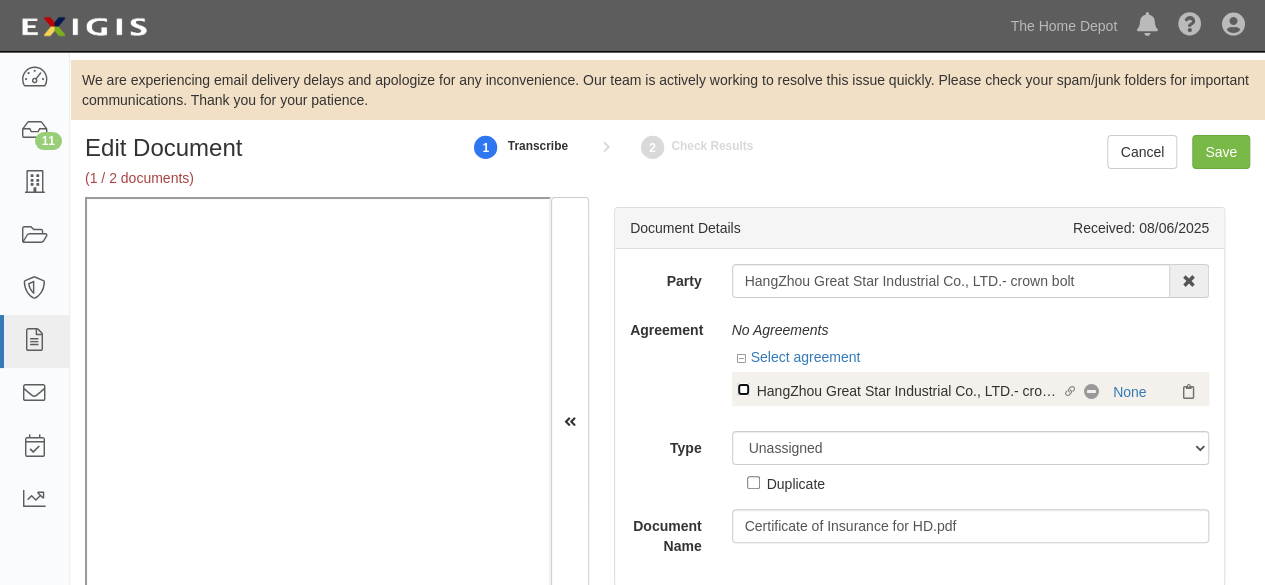 click on "Linked agreement
HangZhou Great Star Industrial Co., LTD.- crown bolt
Linked agreement" at bounding box center (743, 389) 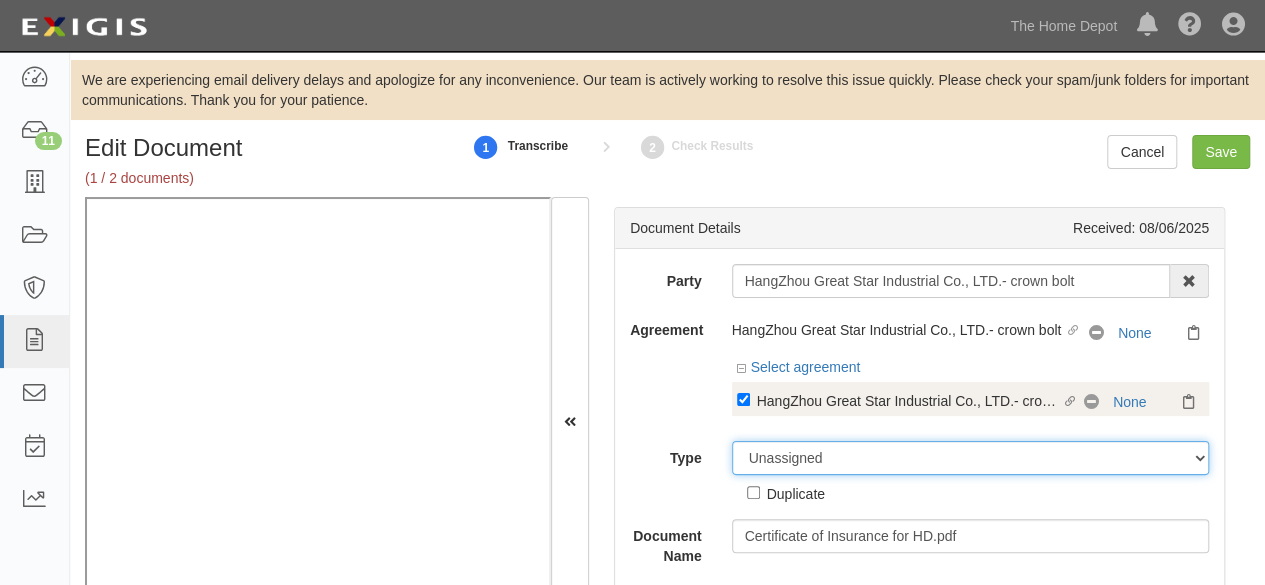 click on "Party
HangZhou Great Star Industrial Co., LTD.- crown bolt HangZhou Great Star Industrial Co., LTD.- crown bolt
1000576868 Ontario Inc.
10 STRAWBERRY STREET
115282 CANADA LTEE
11947907 Canada Inc. (MOD LIGHTING)
1200144519218
1234BUY.COM INC
1291 FURNITURES INC
16 GAUGE SINKS
1729897 ONTARIO INC. O/A
1791 Outdoor Lifestyle Group LLC
1837, LLC.
1888 MILLS LLC
1896424 ONTARIO INC
1JAY CAPITAL INC
1PERFECTCHOICE INC
1ST CHOICE FERTILIZER, I
2033784 ONTARIO INC.
21 ROCKS CORPORATION DBA
2614072 ONTARIO INC. (O/
2964-3277 QUEBEC INC
2B Poultry, LLC
2FUNGUYS
34 DECOR LLC
360 ELECTRICAL LLC
3B INTERNATIONAL LLC
3B TECH, INC.
3DROSE LLC
3H TWINKLELEAF INC
3I PRODUCTS, INC.
3M
3M
3M COMPANY" at bounding box center [919, 415] 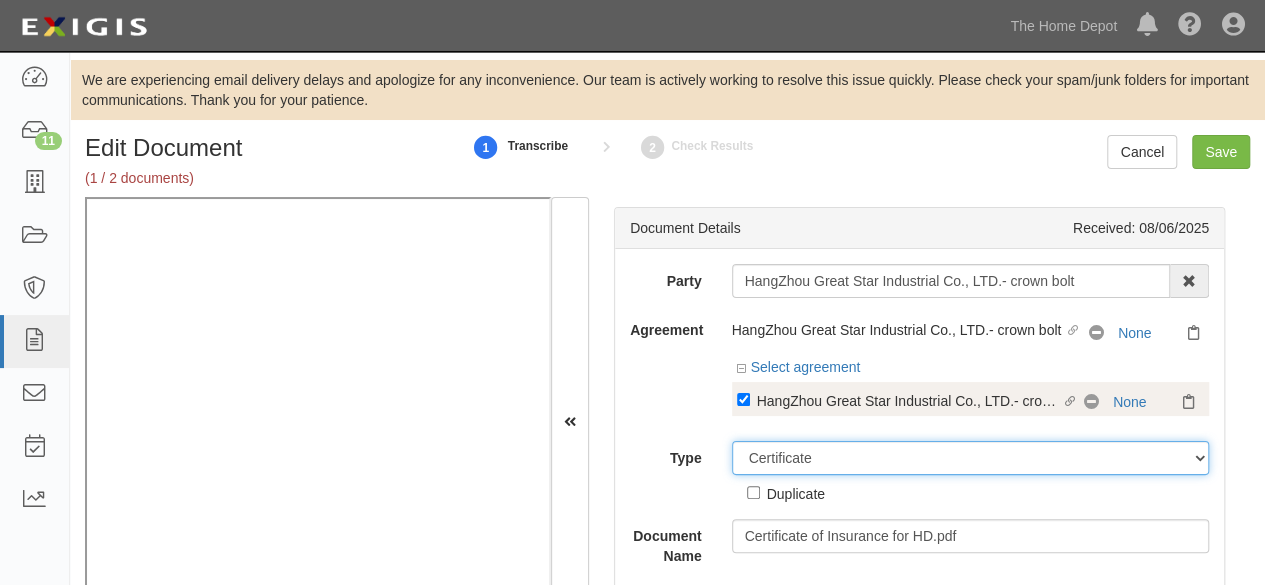 click on "Unassigned
Binder
Cancellation Notice
Certificate
Contract
Endorsement
Insurance Policy
Junk
Other Document
Policy Declarations
Reinstatement Notice
Requirements
Waiver Request" at bounding box center [971, 458] 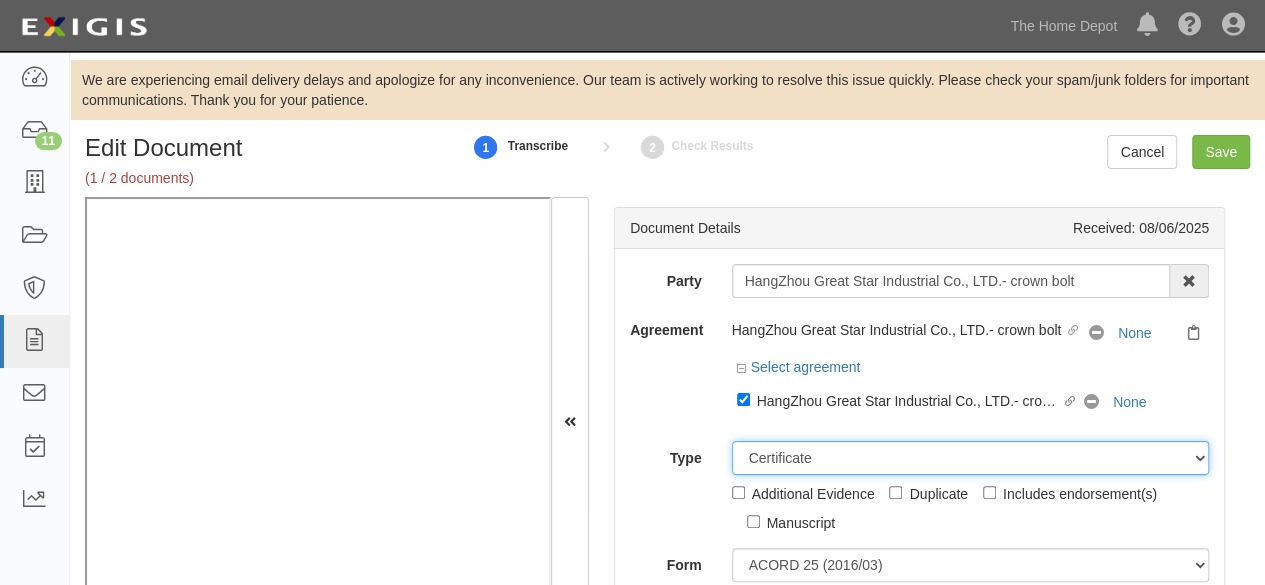 scroll, scrollTop: 100, scrollLeft: 0, axis: vertical 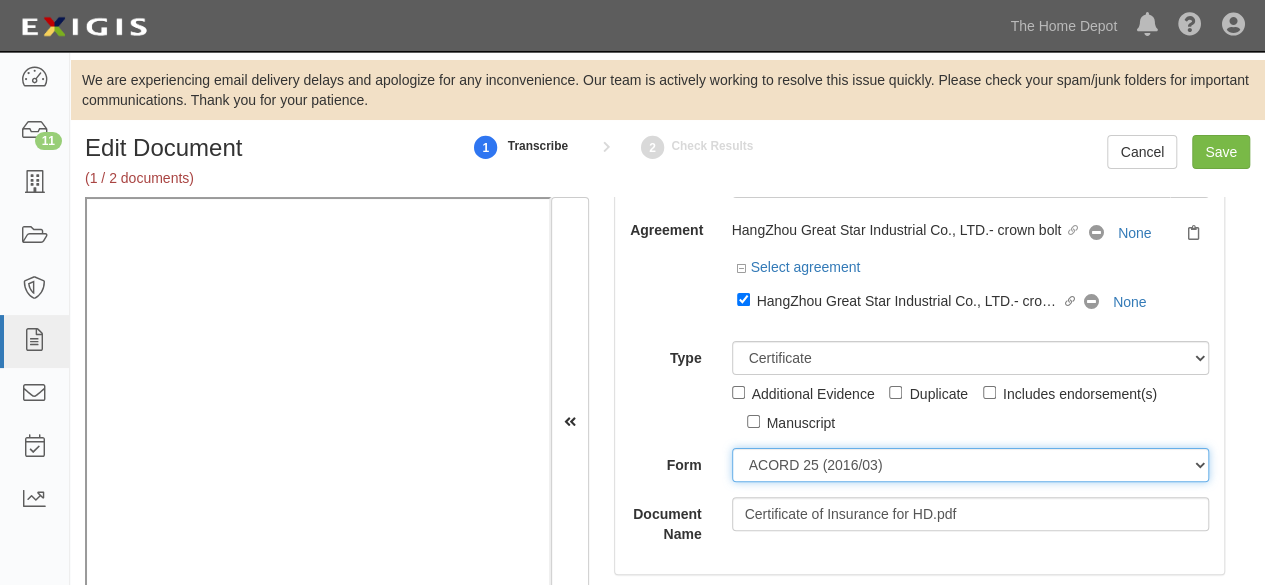 click on "ACORD 25 (2016/03)
ACORD 101
ACORD 855 NY (2014/05)
General" at bounding box center [971, 465] 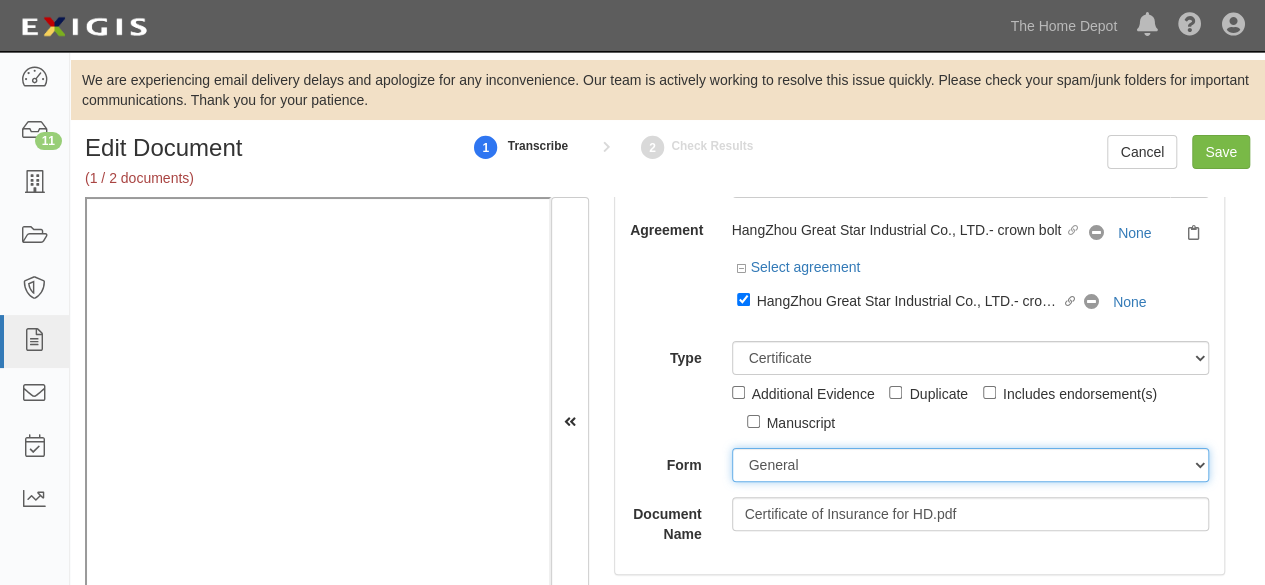 click on "ACORD 25 (2016/03)
ACORD 101
ACORD 855 NY (2014/05)
General" at bounding box center (971, 465) 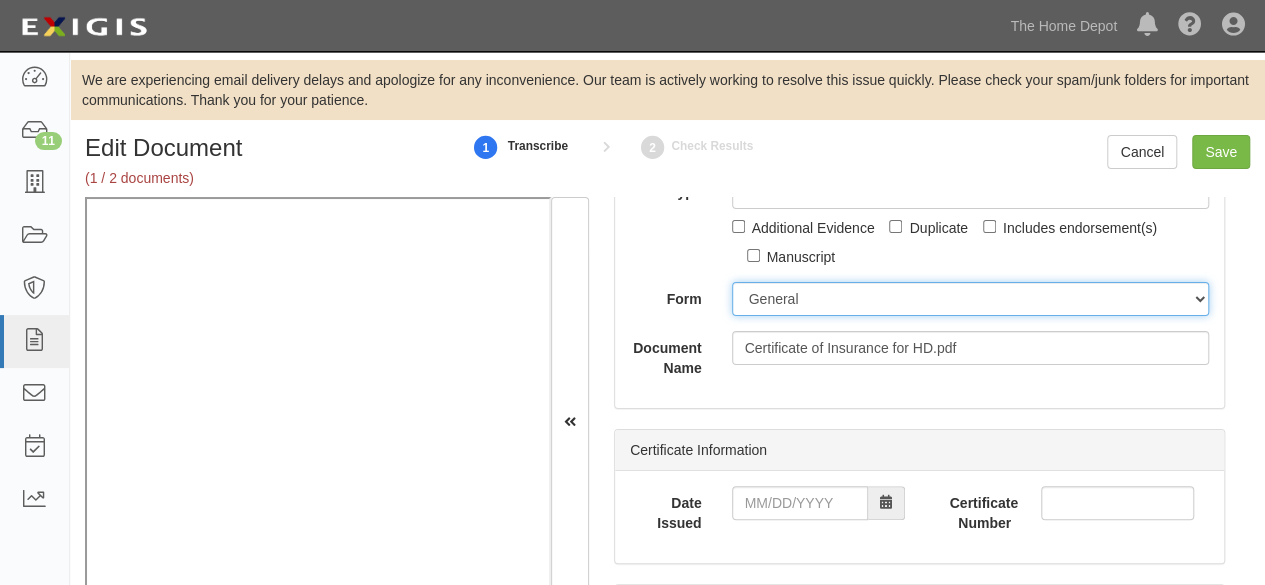 scroll, scrollTop: 300, scrollLeft: 0, axis: vertical 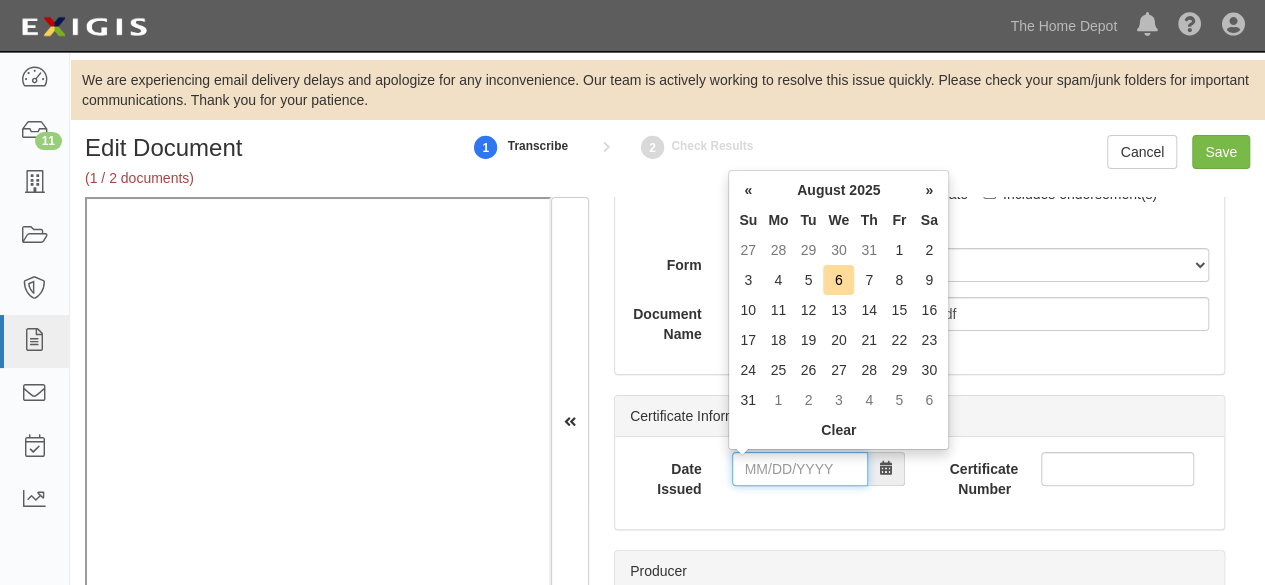 click on "Date Issued" at bounding box center (800, 469) 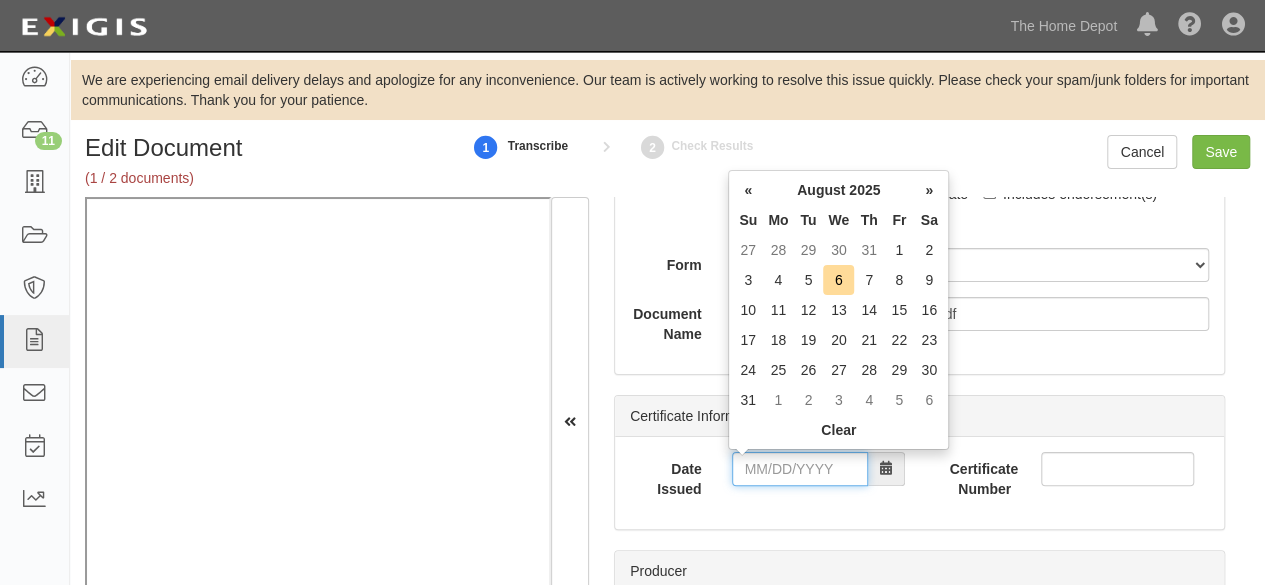 click on "Date Issued" at bounding box center (800, 469) 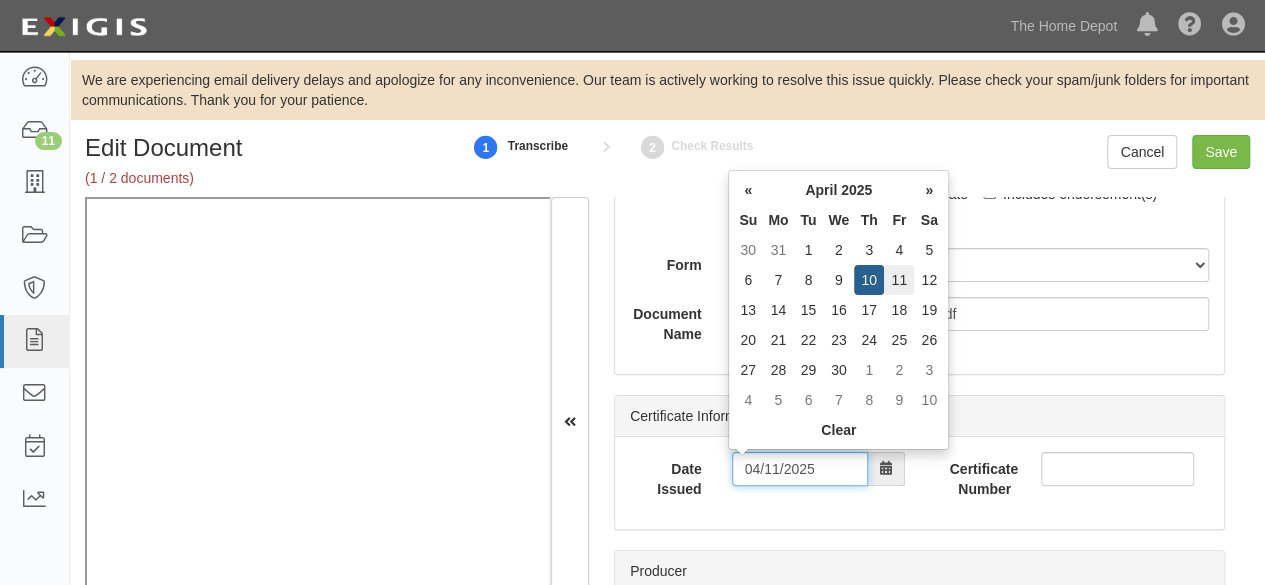 type on "04/11/2025" 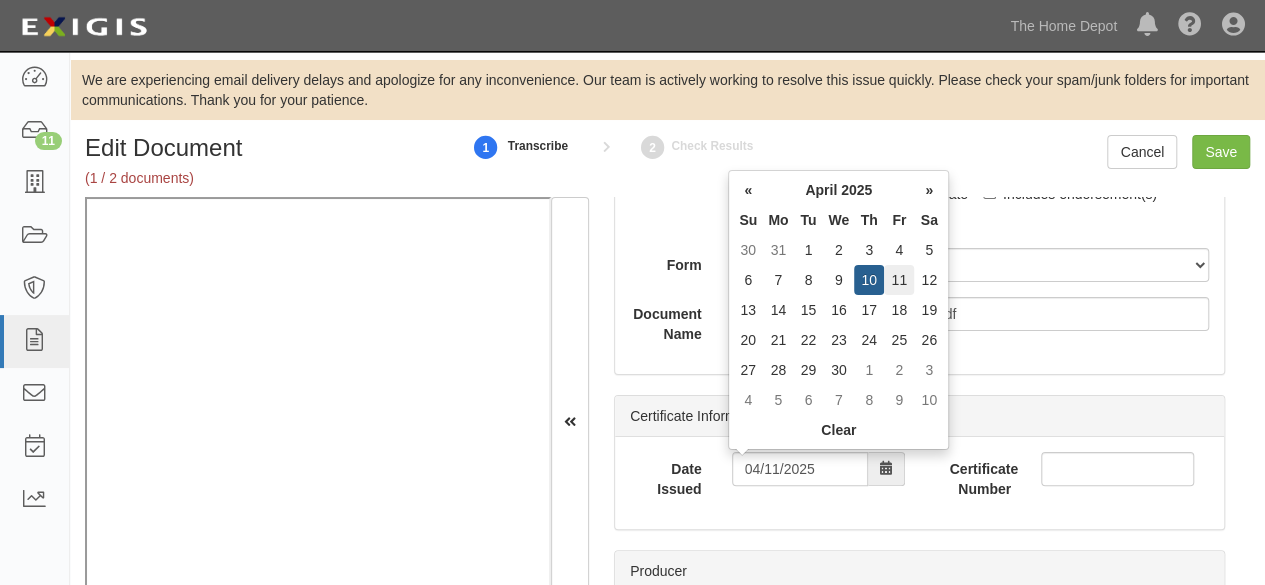 click on "11" at bounding box center (899, 280) 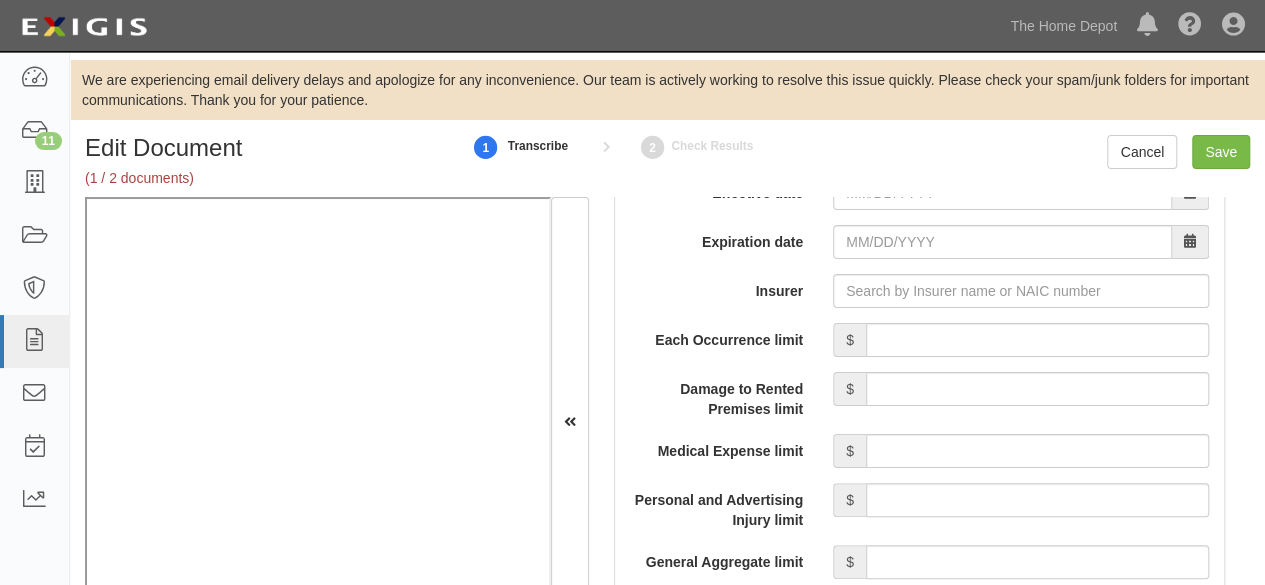 scroll, scrollTop: 1800, scrollLeft: 0, axis: vertical 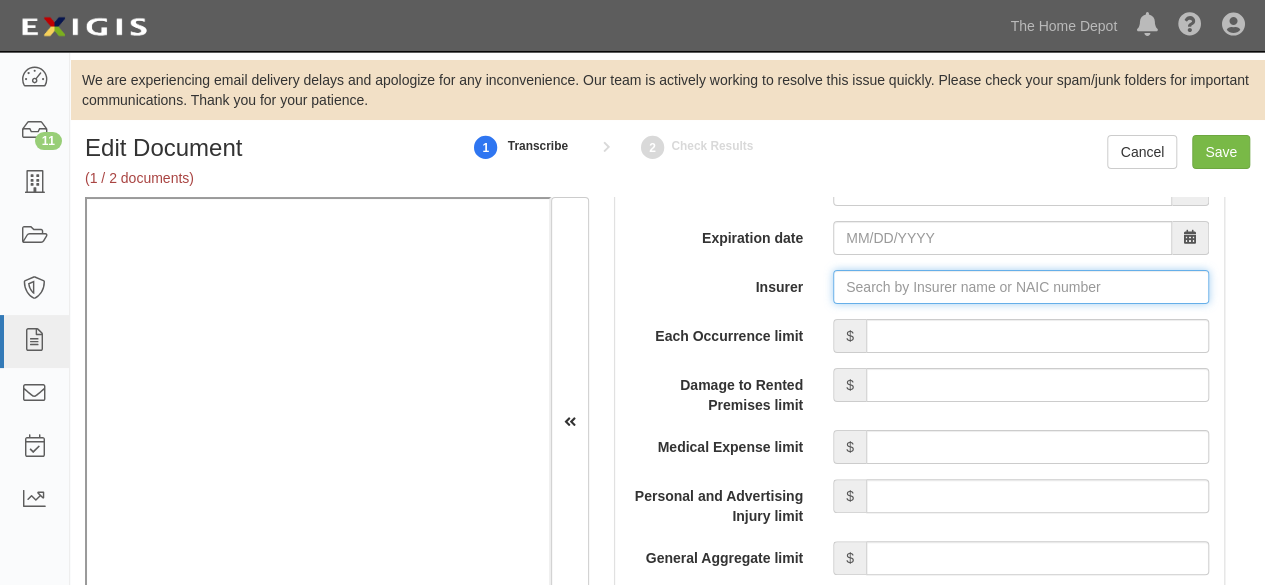 click on "Insurer" at bounding box center (1021, 287) 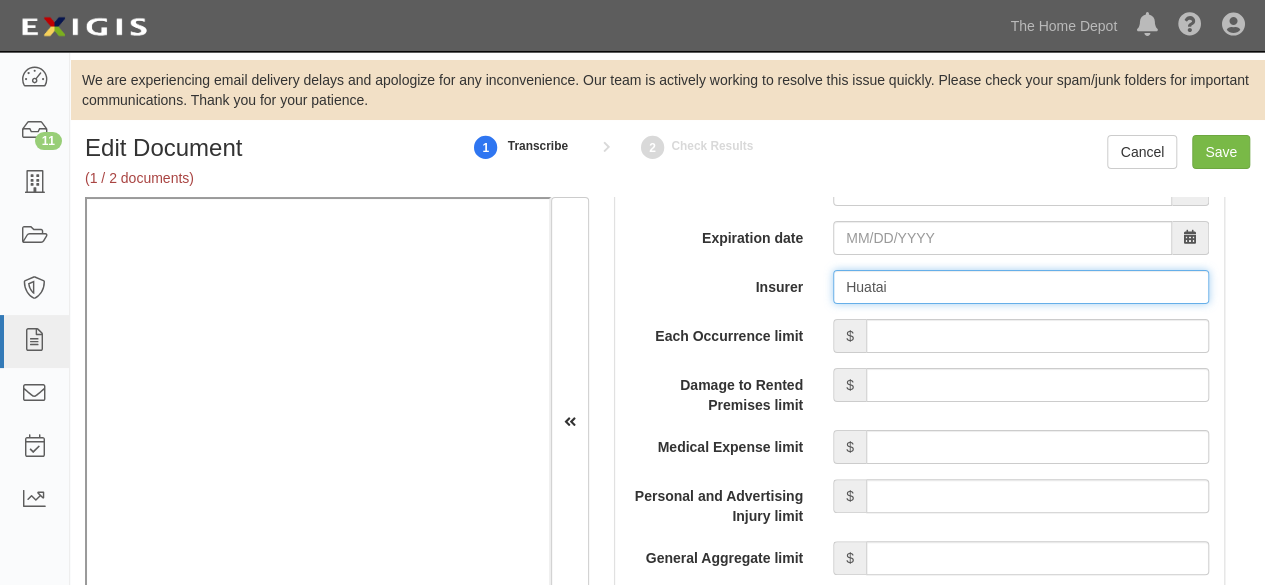 type on "Huatai" 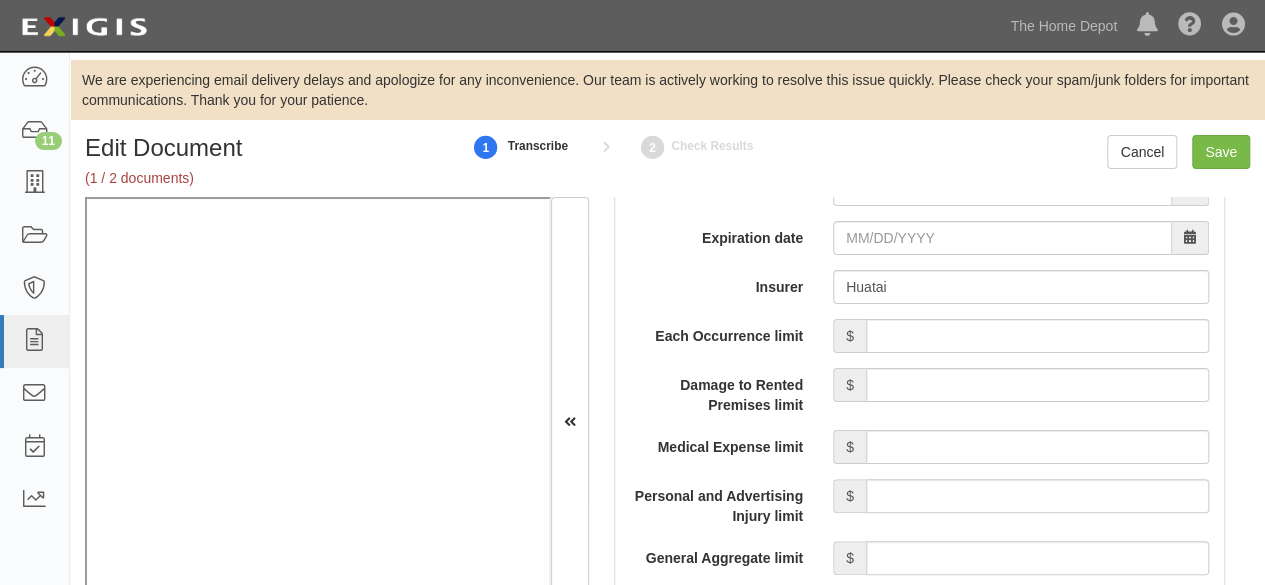 type 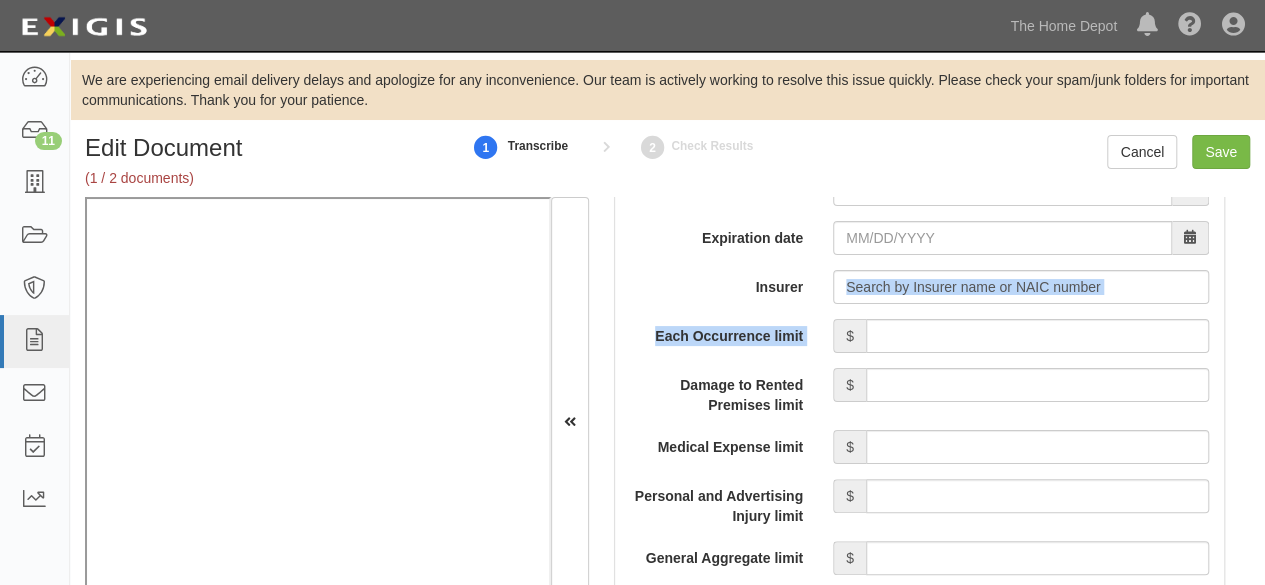 click on "add update renew This new policy will be added This new policy will update existing policy # This new policy will renew existing policy # *  Policy number Effective date Expiration date Insurer Each Occurrence limit $ Damage to Rented Premises limit $ Medical Expense limit $ Personal and Advertising Injury limit $ General Aggregate limit $ Products-Completed Operations Aggregate limit $ Other limit description Other limit $ Coverage trigger Claims made Occurrence Description 1 Description 2 General Aggregate limit applies per Policy Project Location   Additional Insured Selected on certificate Waiver of Subrogation Selected on certificate Description Internal notes Self-insured" at bounding box center (919, 733) 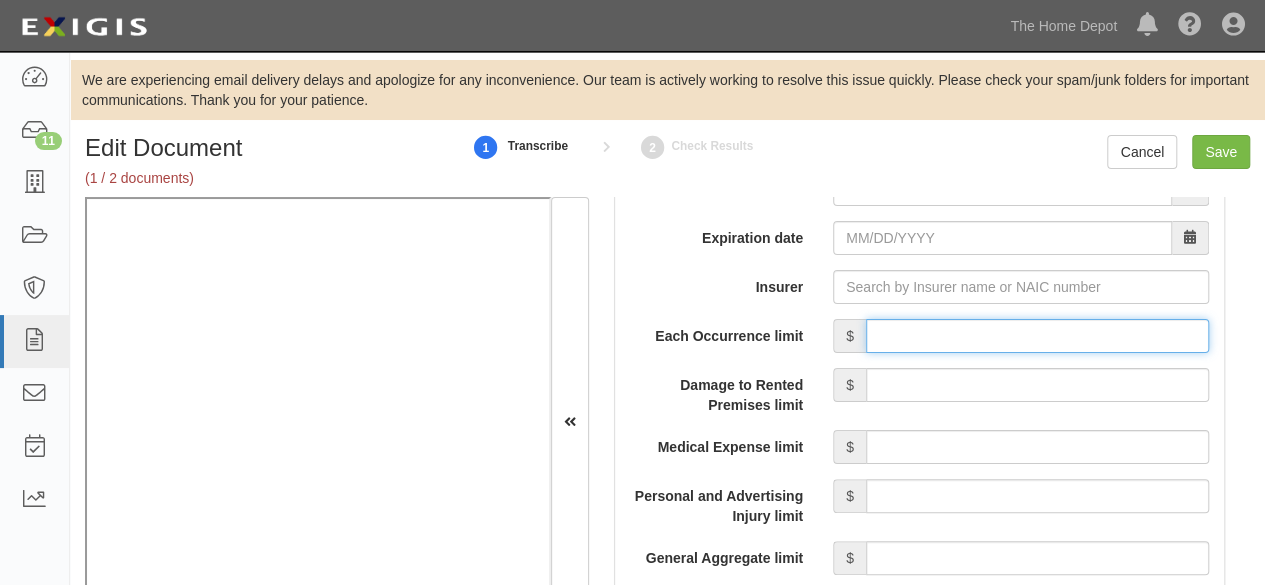 click on "Each Occurrence limit" at bounding box center (1037, 336) 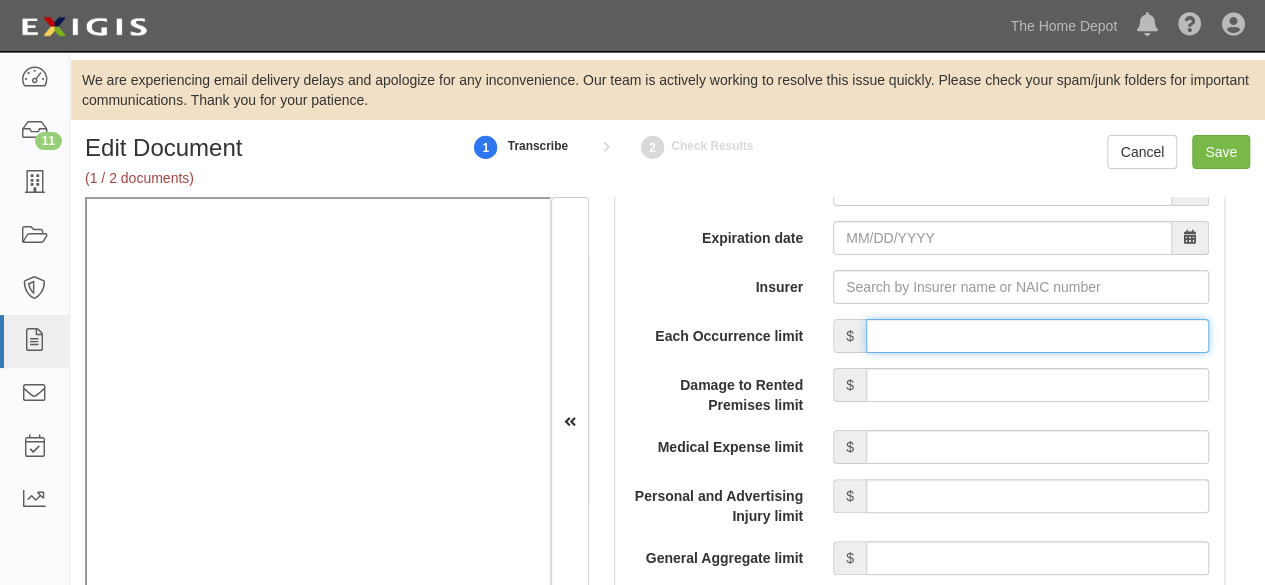 type on "10,000,000" 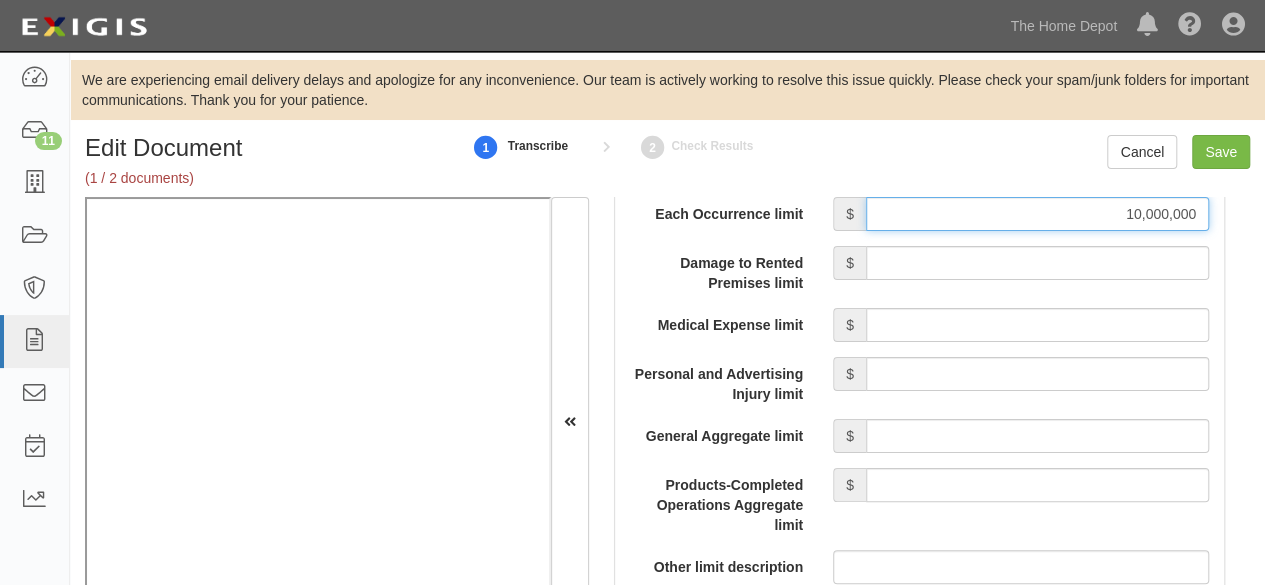 scroll, scrollTop: 2000, scrollLeft: 0, axis: vertical 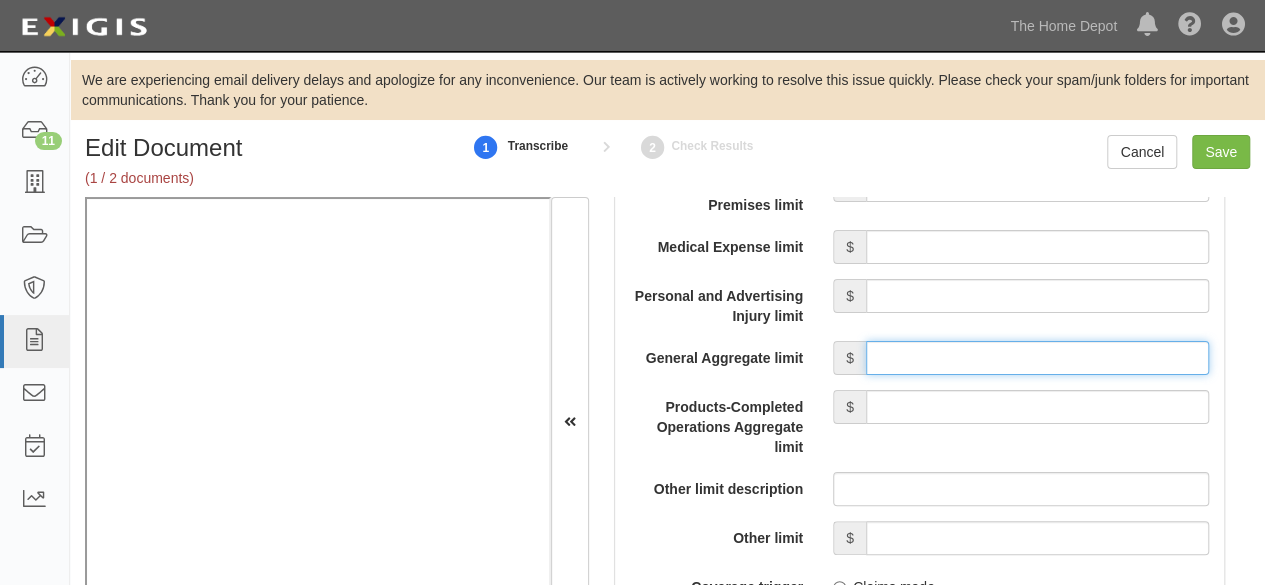 click on "General Aggregate limit" at bounding box center [1037, 358] 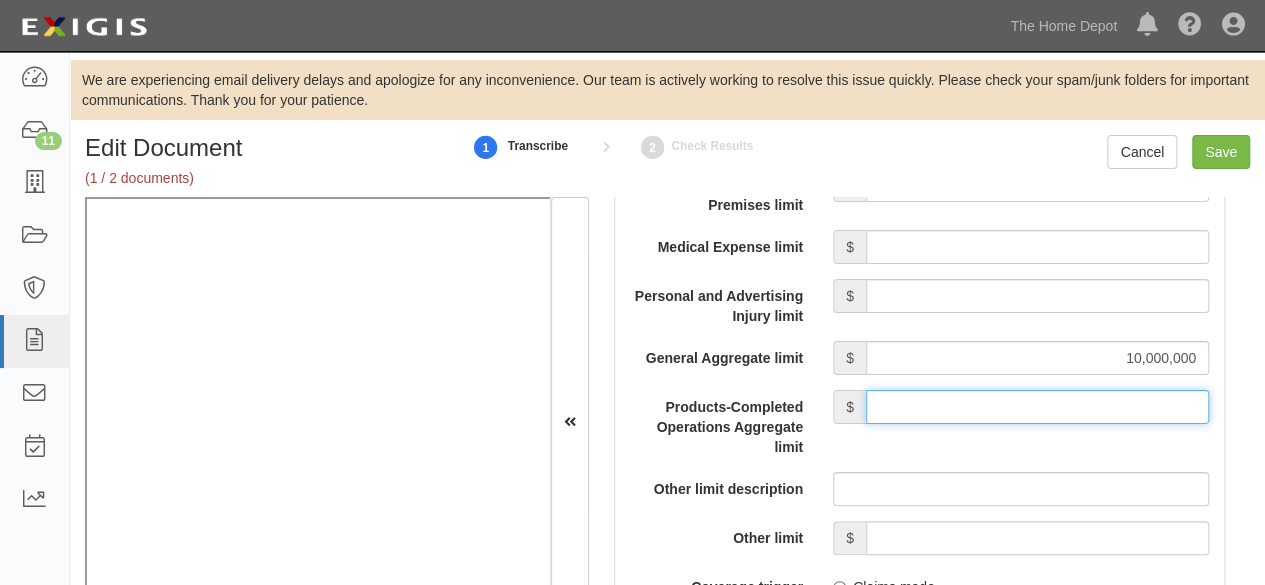 click on "Products-Completed Operations Aggregate limit" at bounding box center [1037, 407] 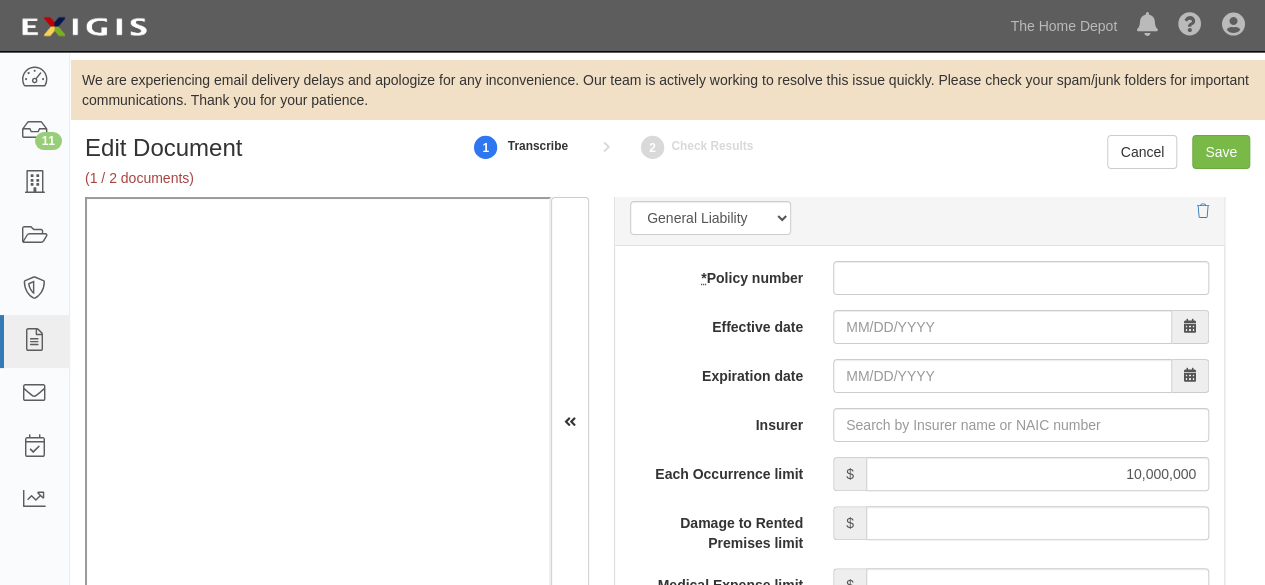 scroll, scrollTop: 1600, scrollLeft: 0, axis: vertical 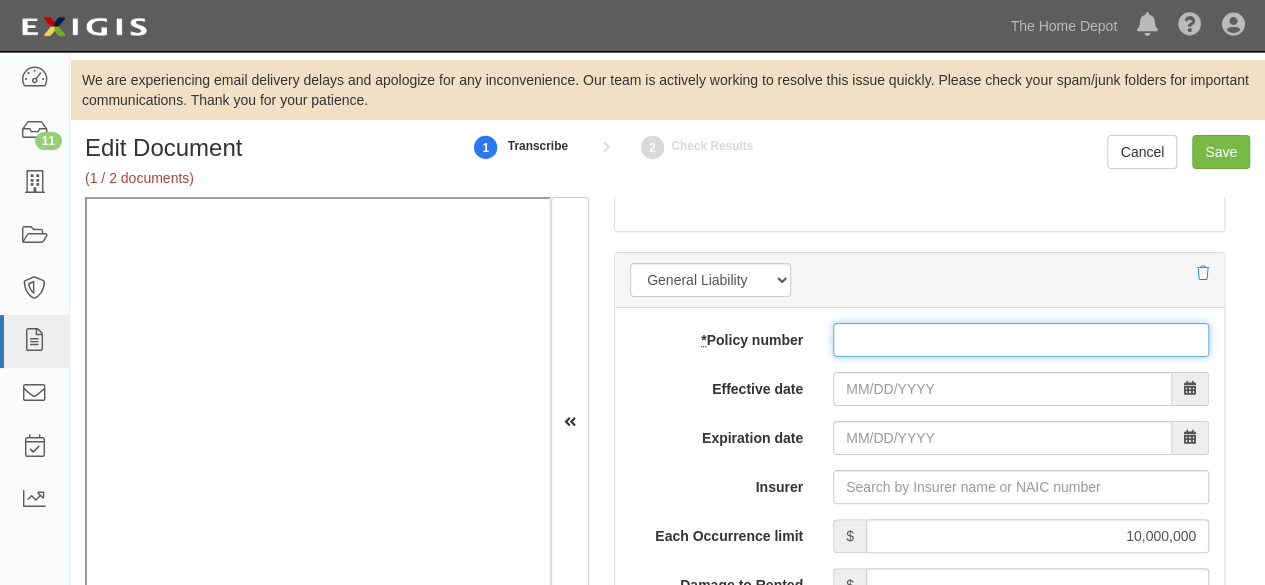 click on "*  Policy number" at bounding box center (1021, 340) 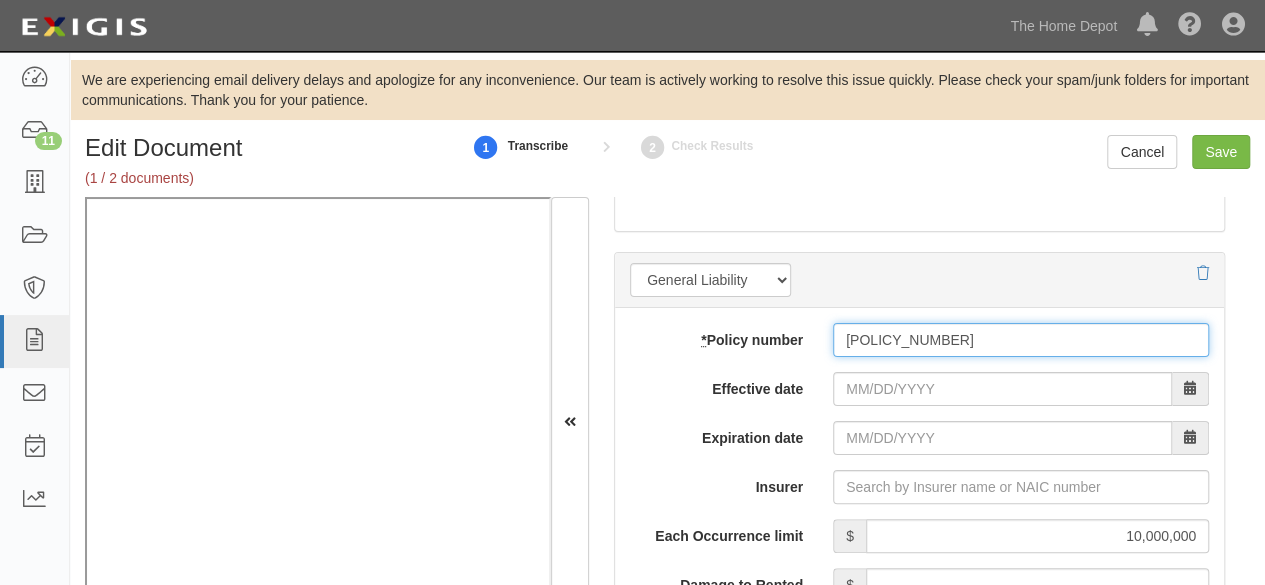click on "0625J53868" at bounding box center (1021, 340) 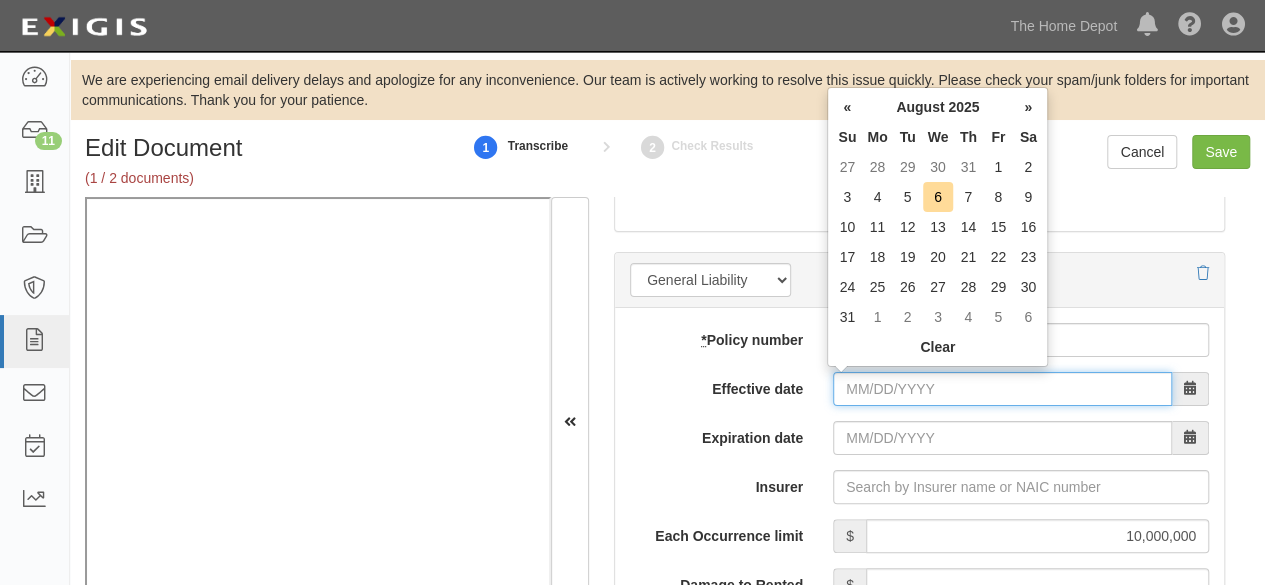 click on "Effective date" at bounding box center [1002, 389] 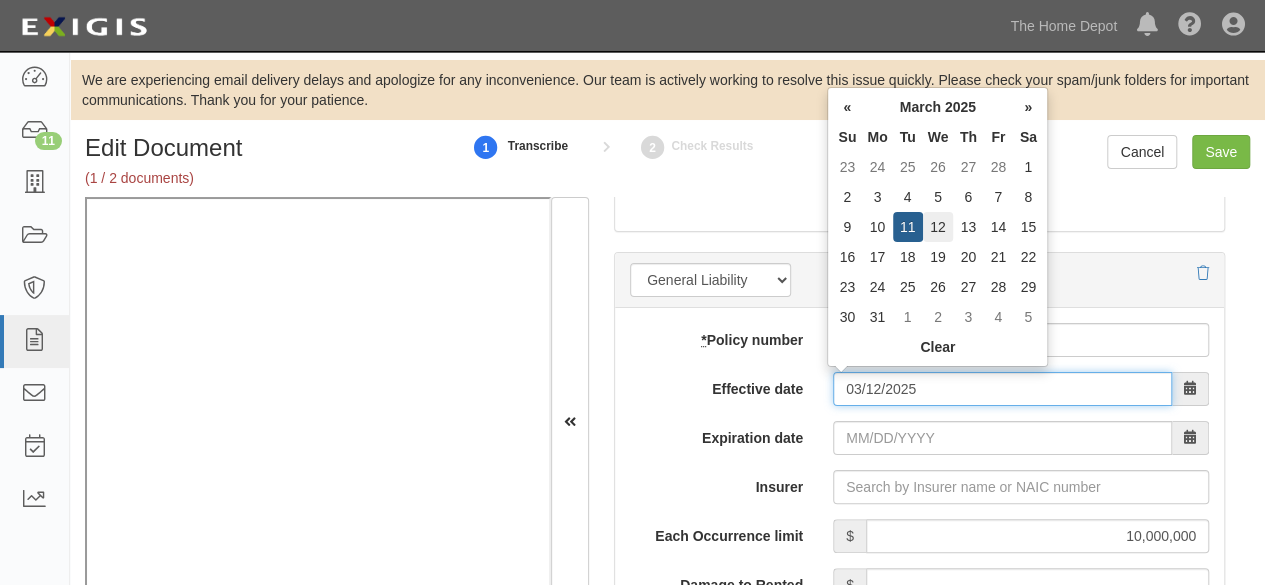 type on "03/12/2025" 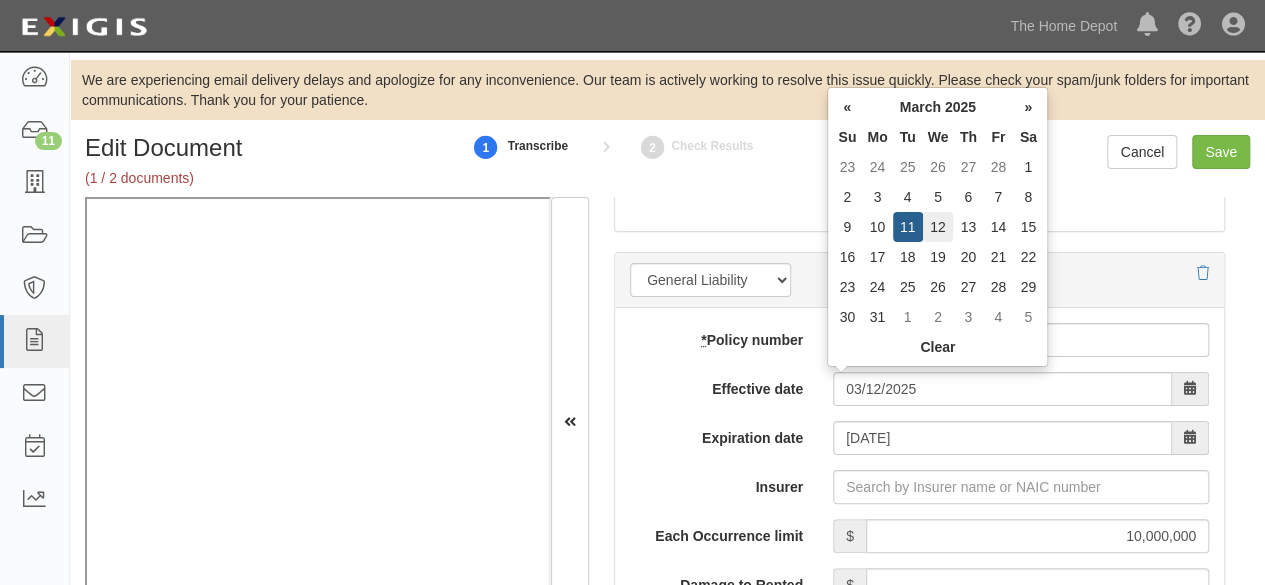 click on "12" at bounding box center [938, 227] 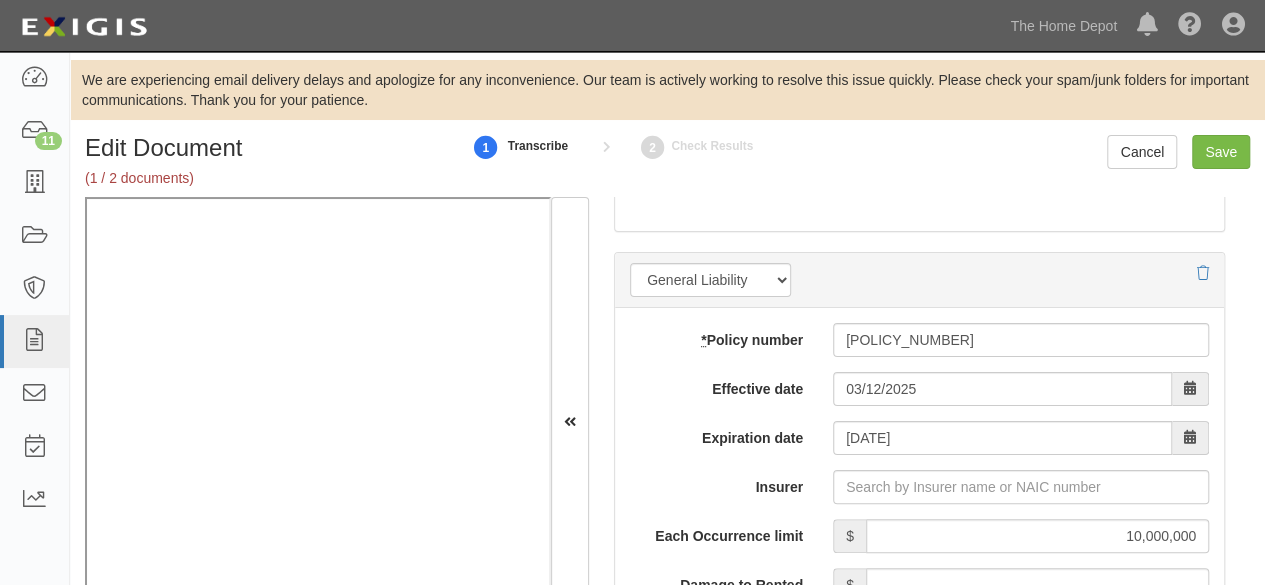 drag, startPoint x: 840, startPoint y: 455, endPoint x: 848, endPoint y: 448, distance: 10.630146 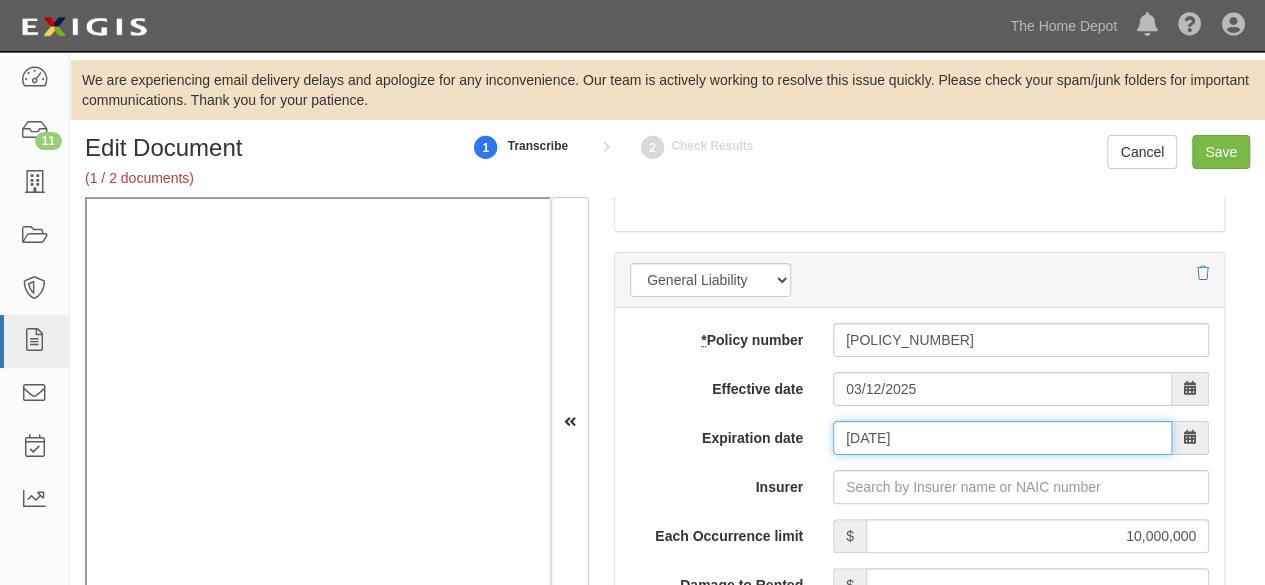 click on "03/12/2026" at bounding box center [1002, 438] 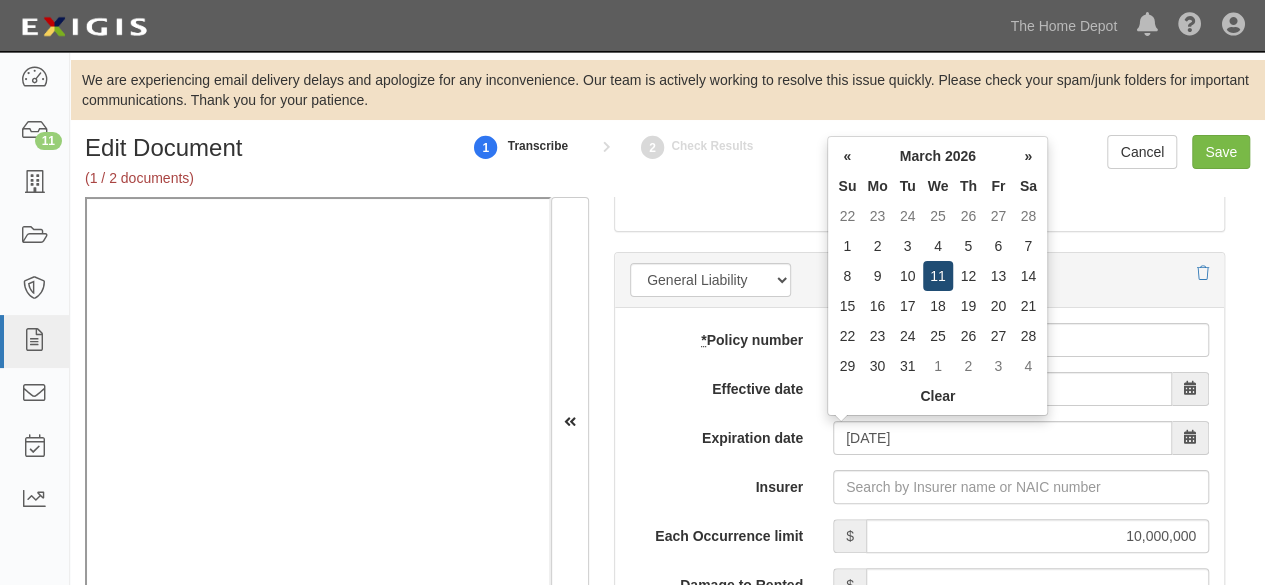 click on "11" at bounding box center [938, 276] 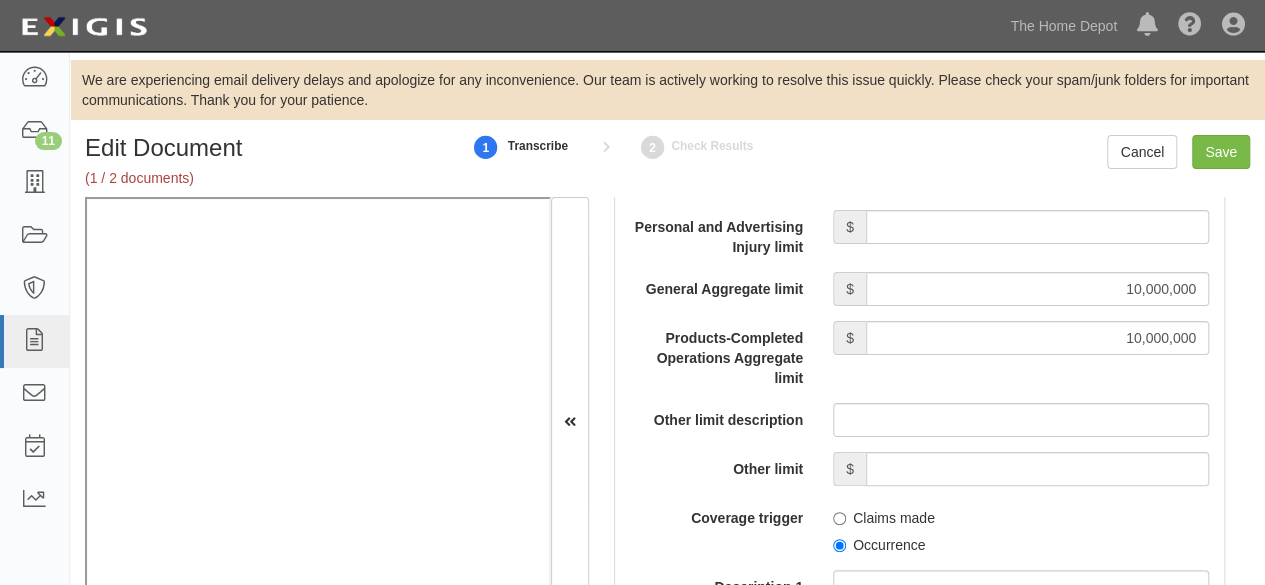 scroll, scrollTop: 2100, scrollLeft: 0, axis: vertical 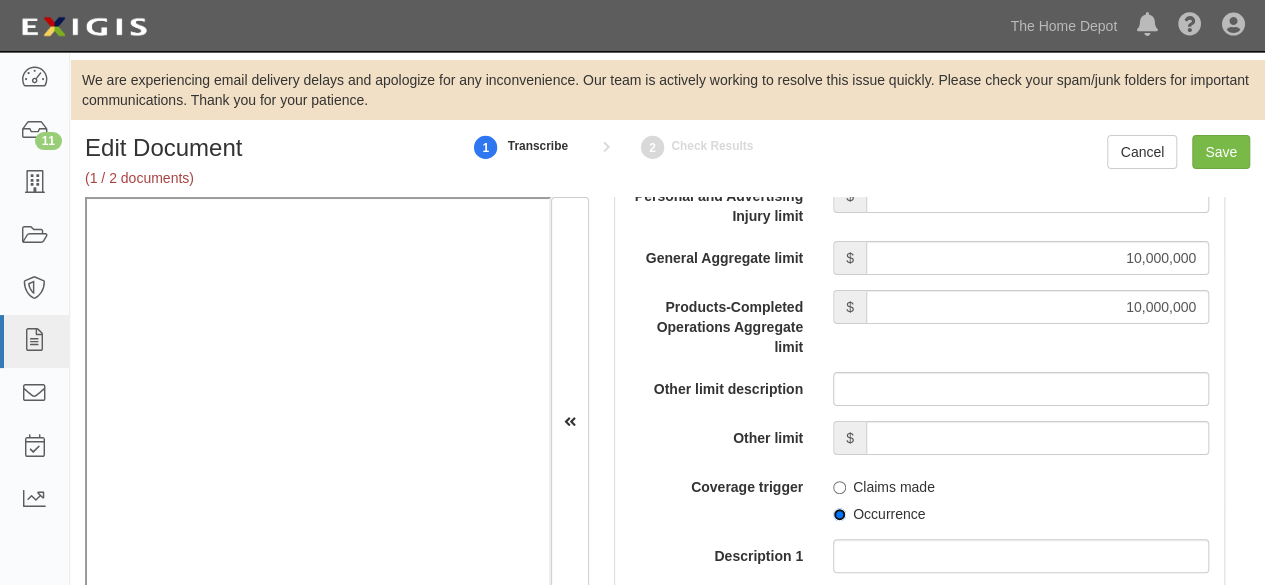 click on "Occurrence" at bounding box center [839, 514] 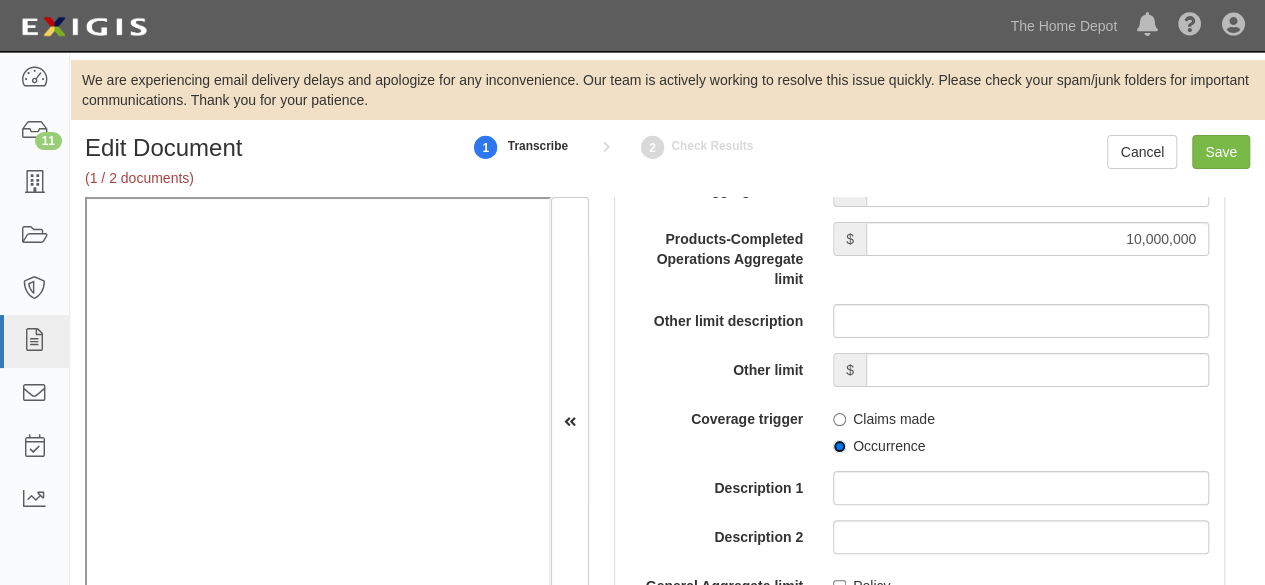 scroll, scrollTop: 2200, scrollLeft: 0, axis: vertical 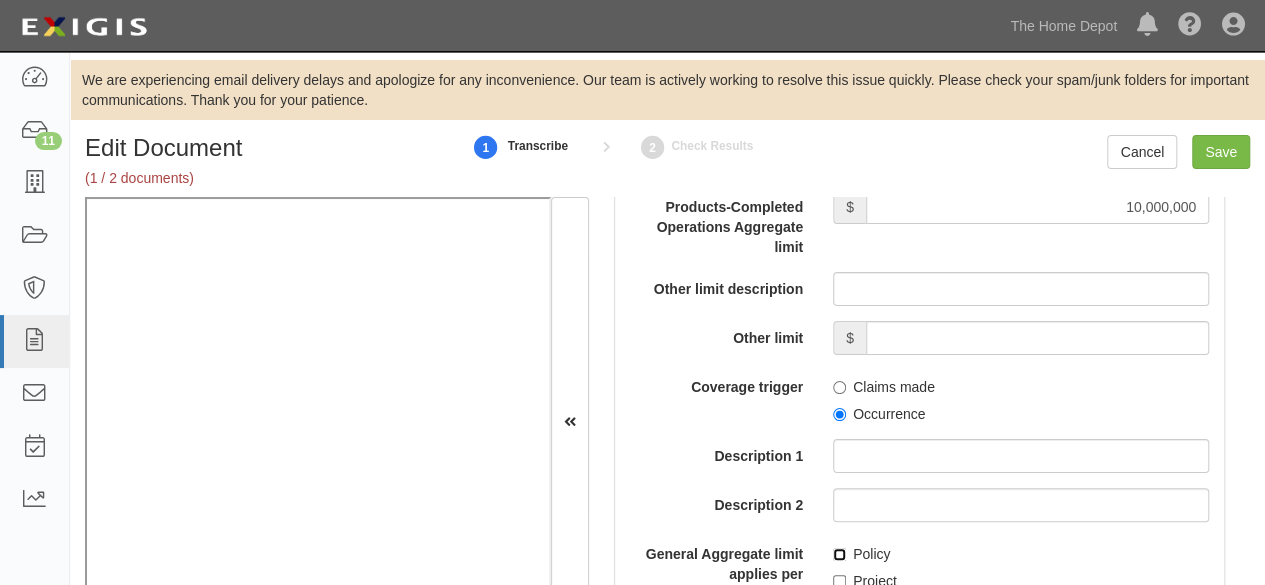 click on "Policy" at bounding box center (839, 554) 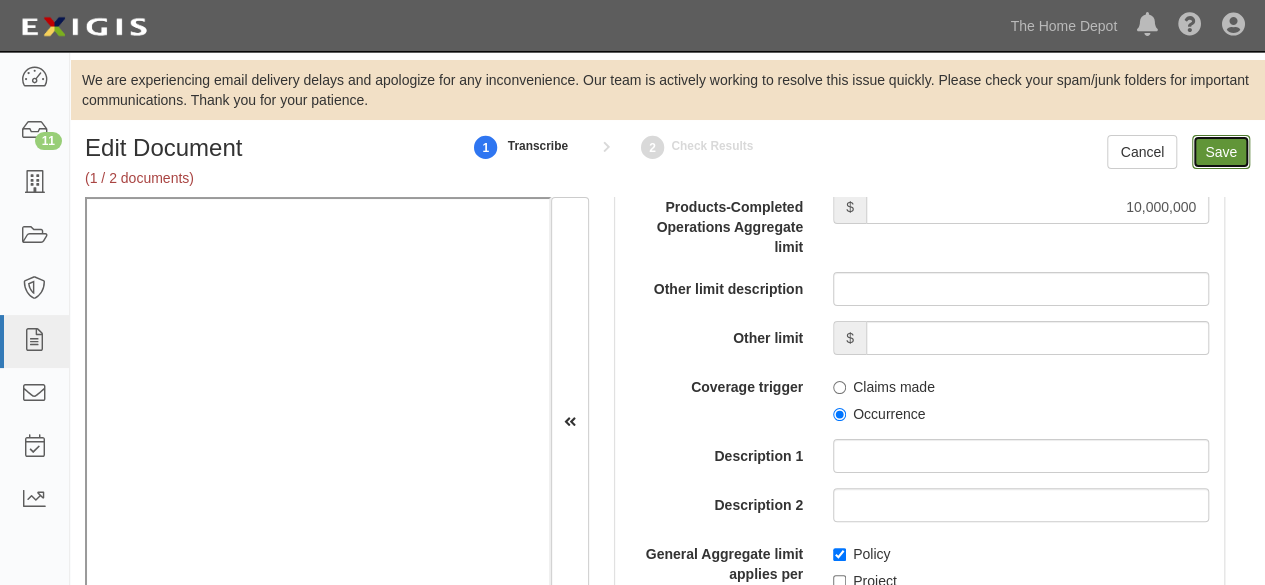 click on "Save" at bounding box center [1221, 152] 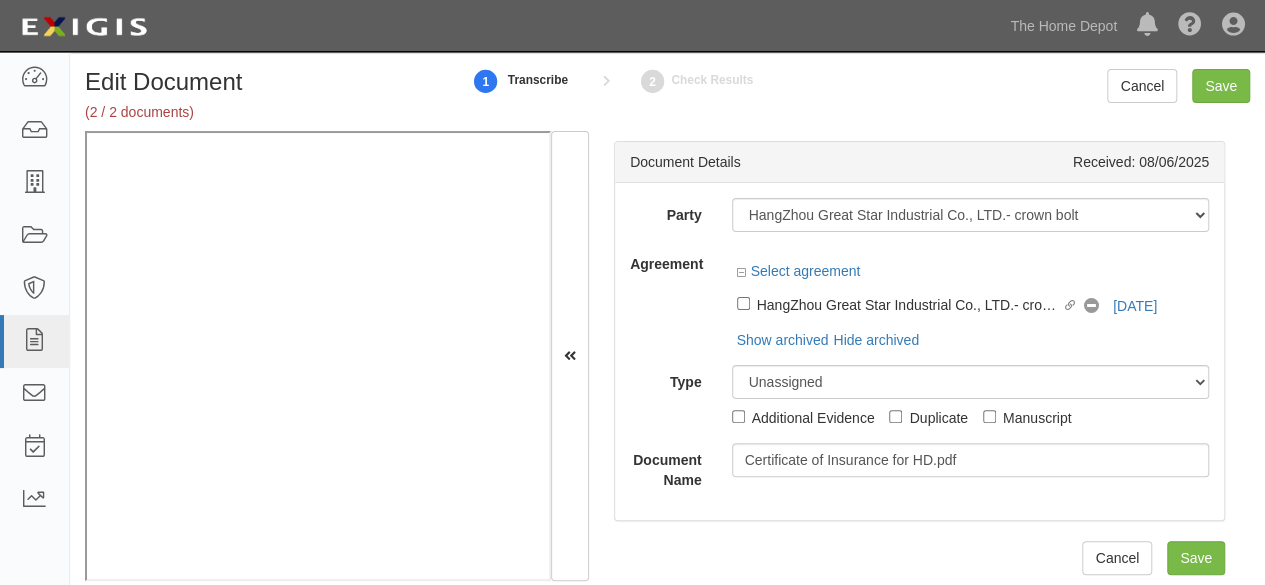 scroll, scrollTop: 90, scrollLeft: 0, axis: vertical 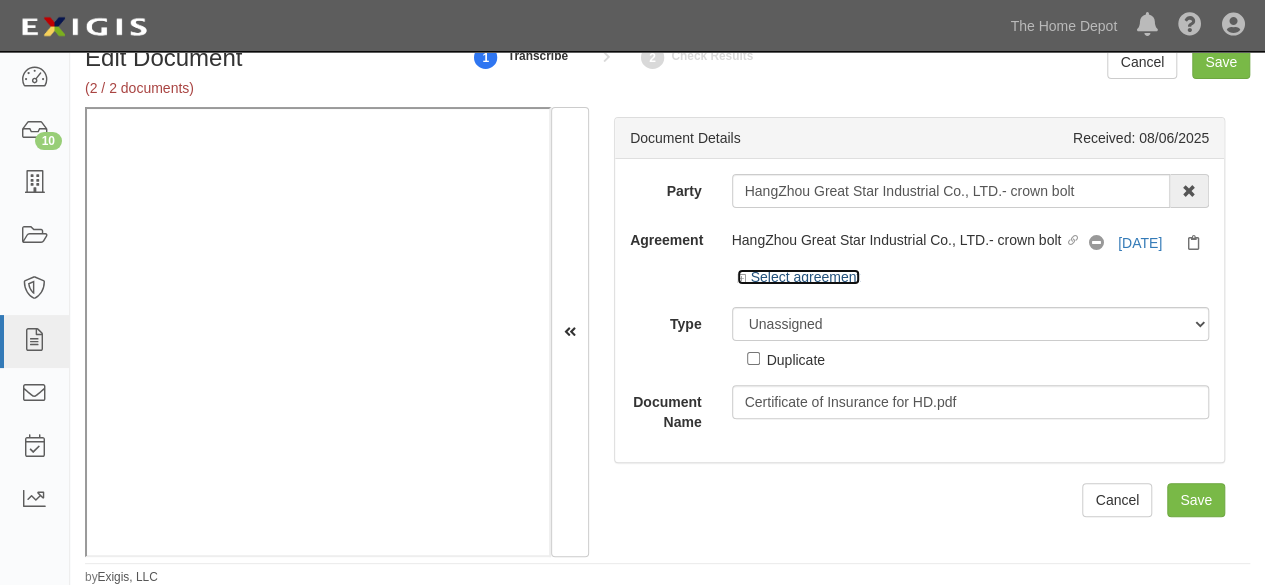 click on "Select agreement" at bounding box center (799, 277) 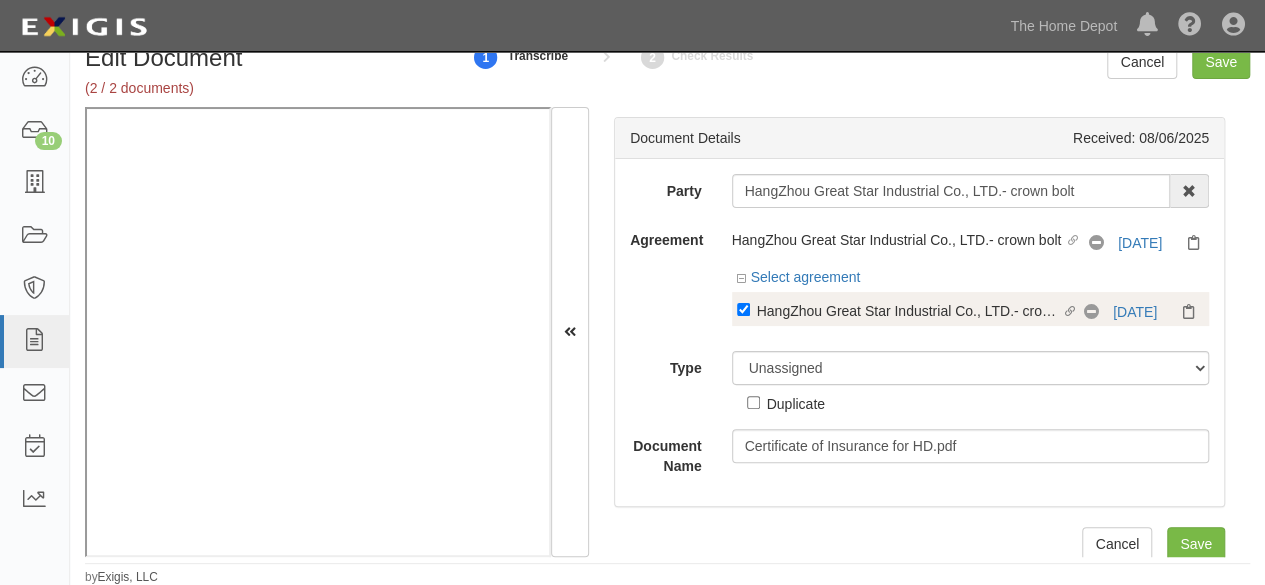click on "HangZhou Great Star Industrial Co., LTD.- crown bolt" at bounding box center [909, 310] 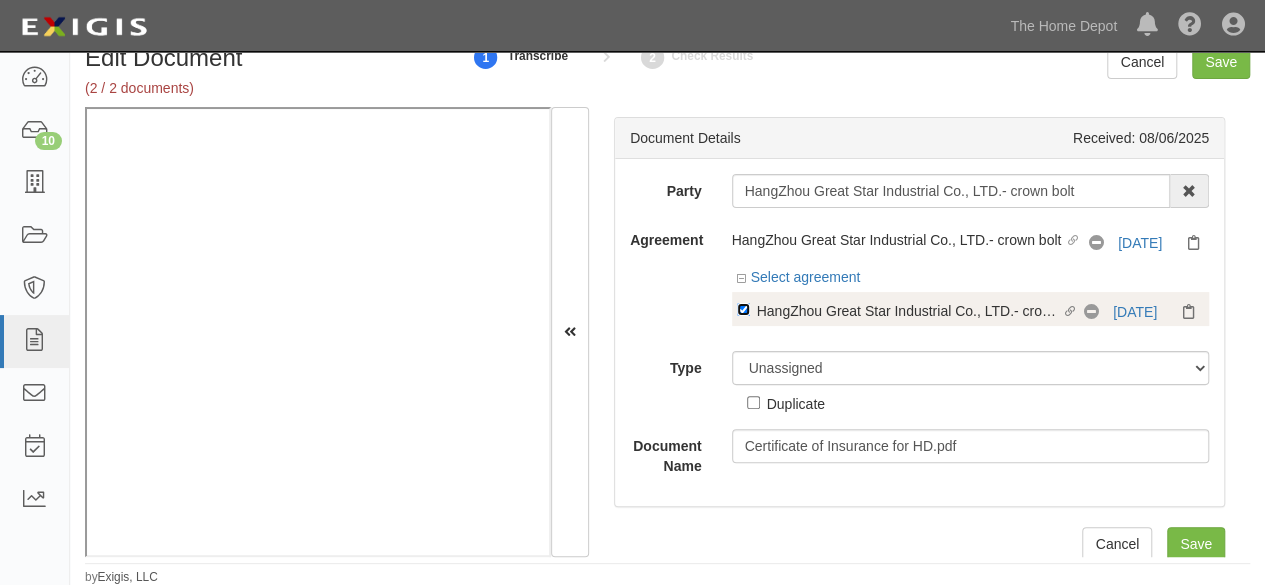 click on "Linked agreement
HangZhou Great Star Industrial Co., LTD.- crown bolt
Linked agreement" at bounding box center (743, 309) 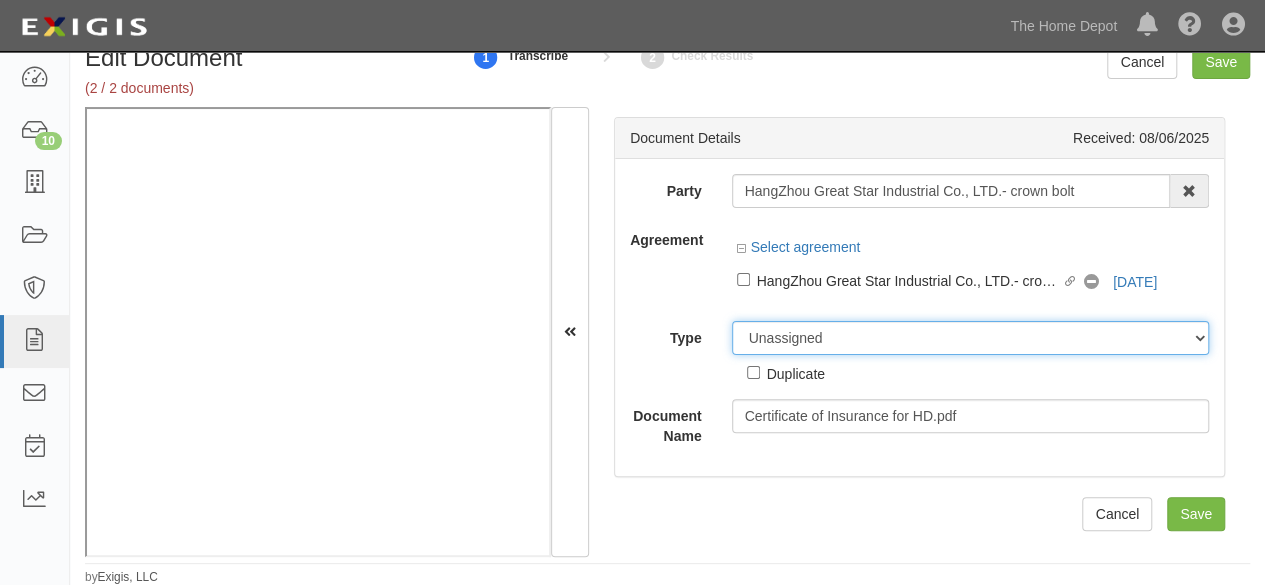 click on "Unassigned
Binder
Cancellation Notice
Certificate
Contract
Endorsement
Insurance Policy
Junk
Other Document
Policy Declarations
Reinstatement Notice
Requirements
Waiver Request Additional Evidence Duplicate Includes endorsement(s) Manuscript" at bounding box center [971, 352] 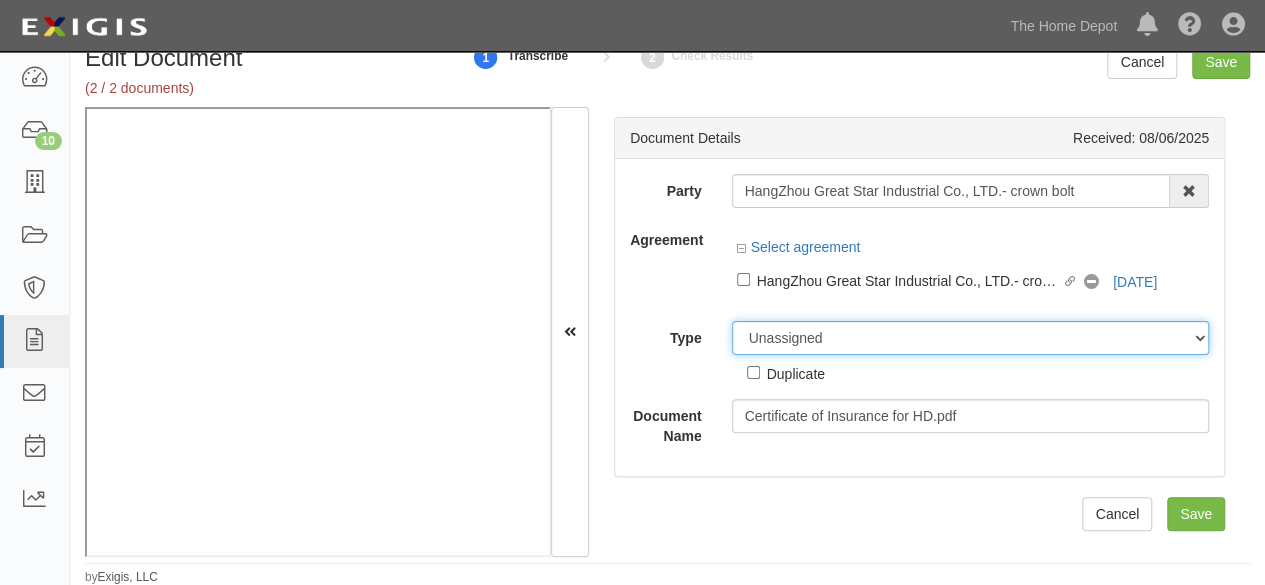 select on "OtherDetail" 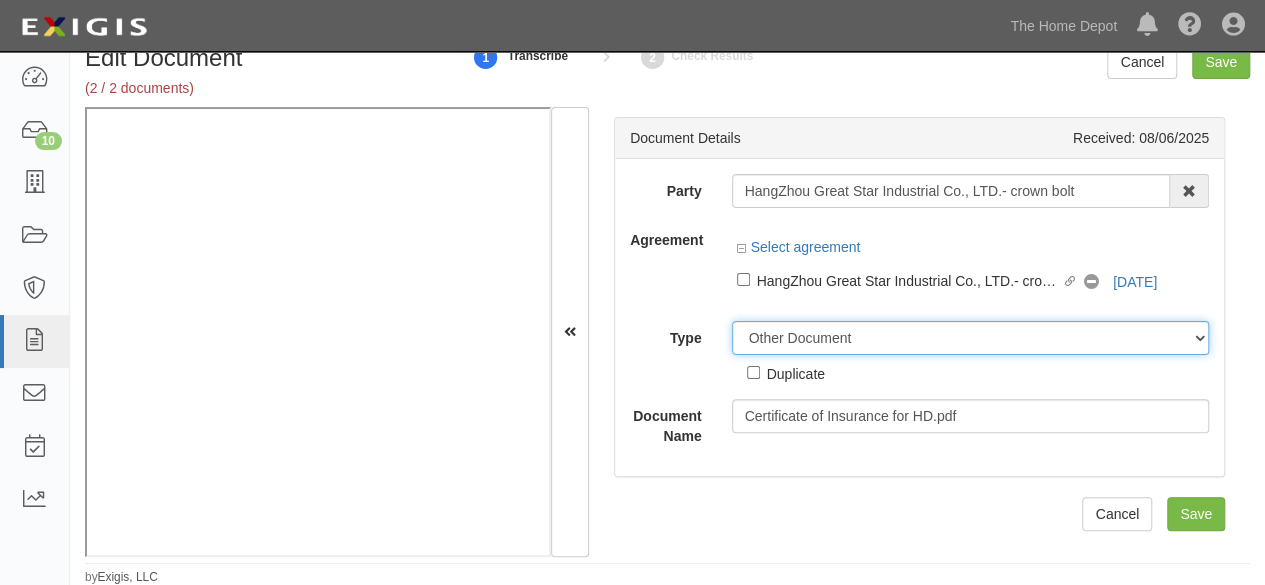 click on "Unassigned
Binder
Cancellation Notice
Certificate
Contract
Endorsement
Insurance Policy
Junk
Other Document
Policy Declarations
Reinstatement Notice
Requirements
Waiver Request" at bounding box center (971, 338) 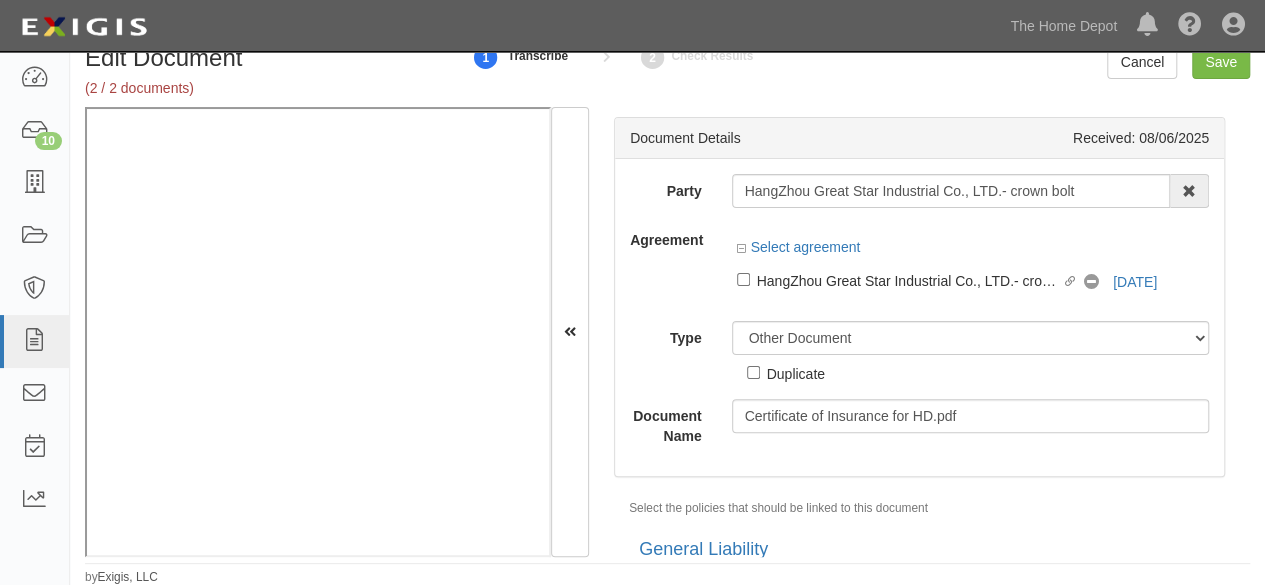 click on "Duplicate" at bounding box center (796, 373) 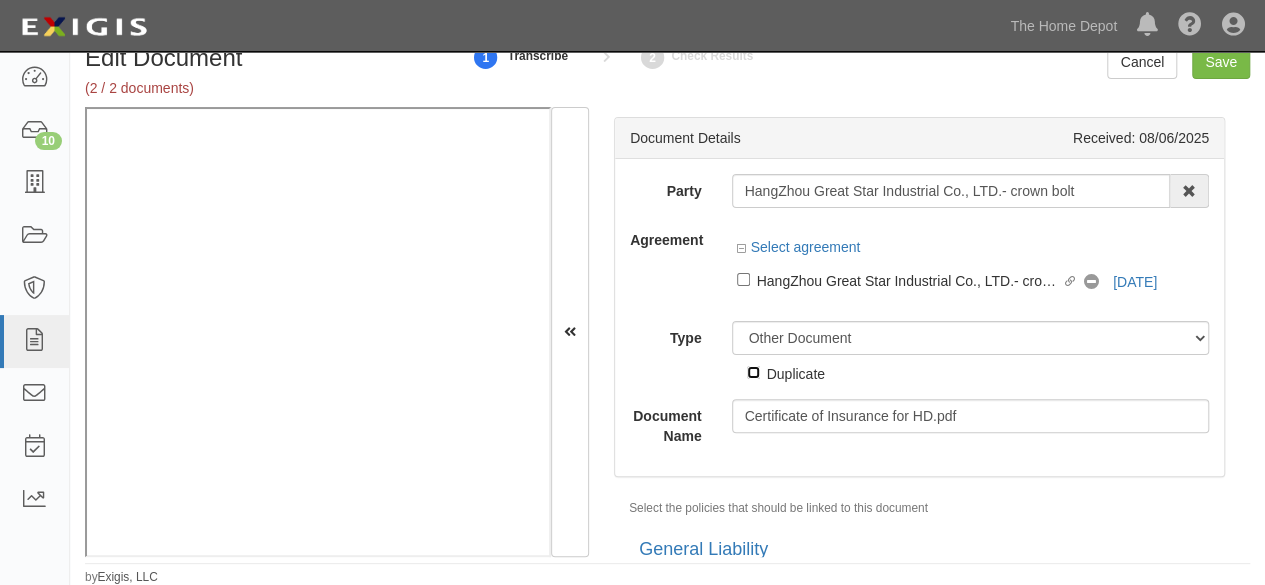 click on "Duplicate" at bounding box center (753, 372) 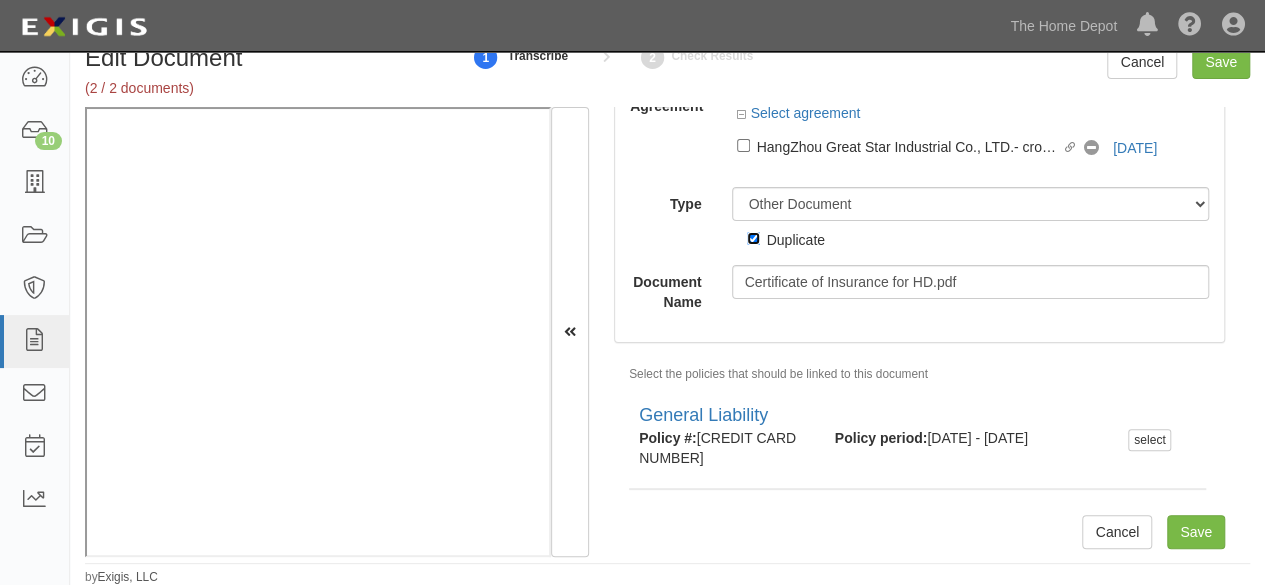 scroll, scrollTop: 134, scrollLeft: 0, axis: vertical 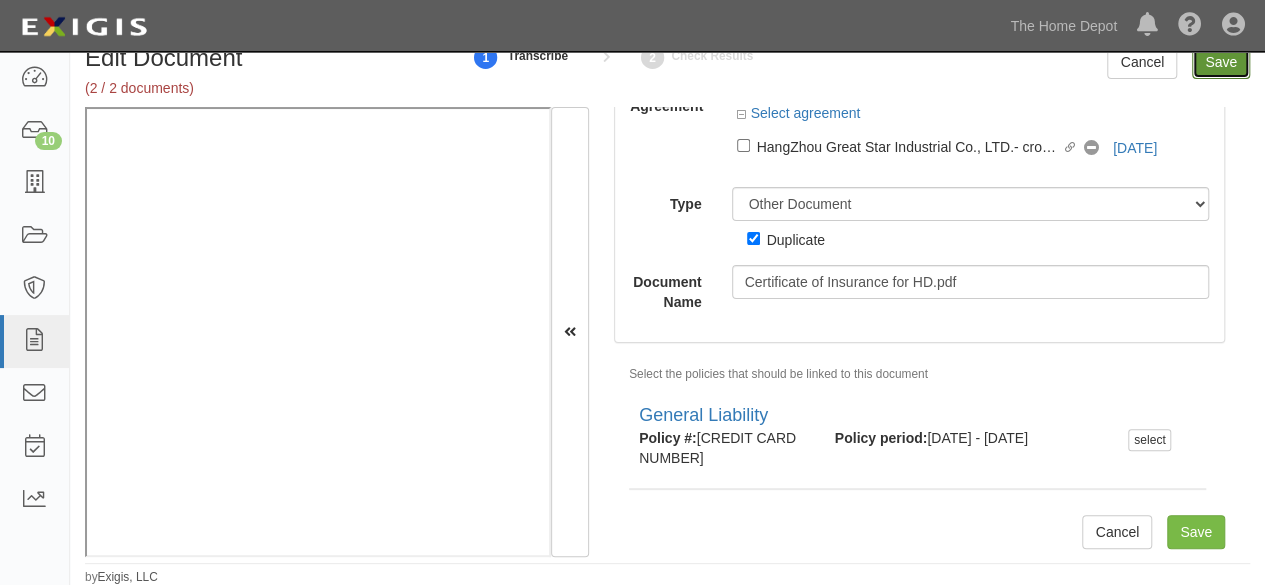 click on "Save" at bounding box center [1221, 62] 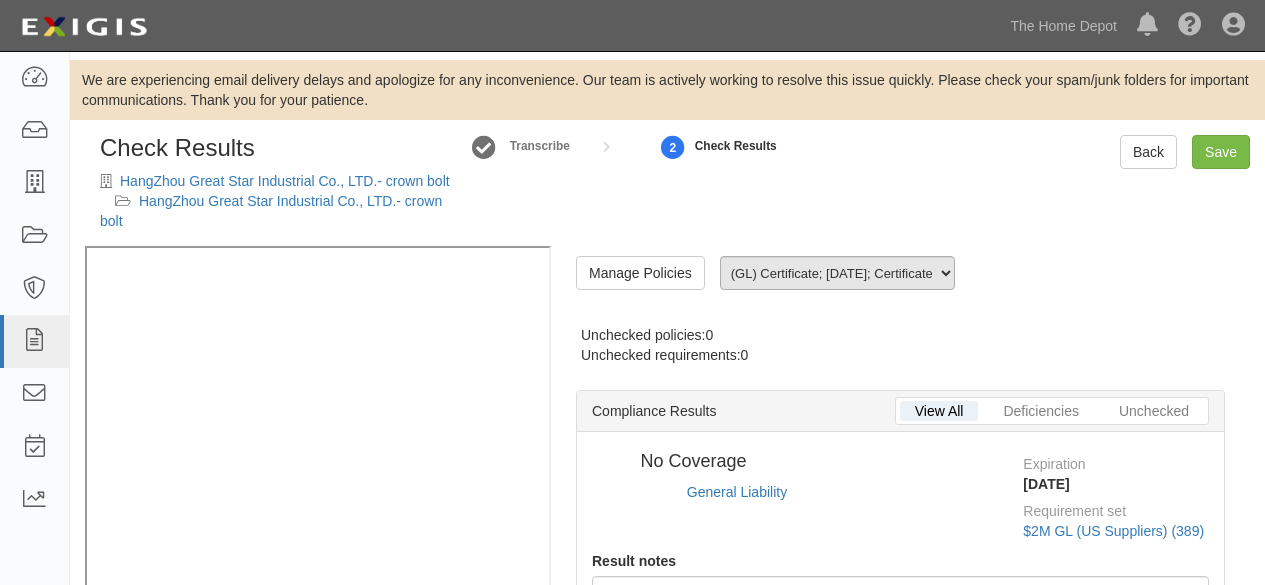 scroll, scrollTop: 0, scrollLeft: 0, axis: both 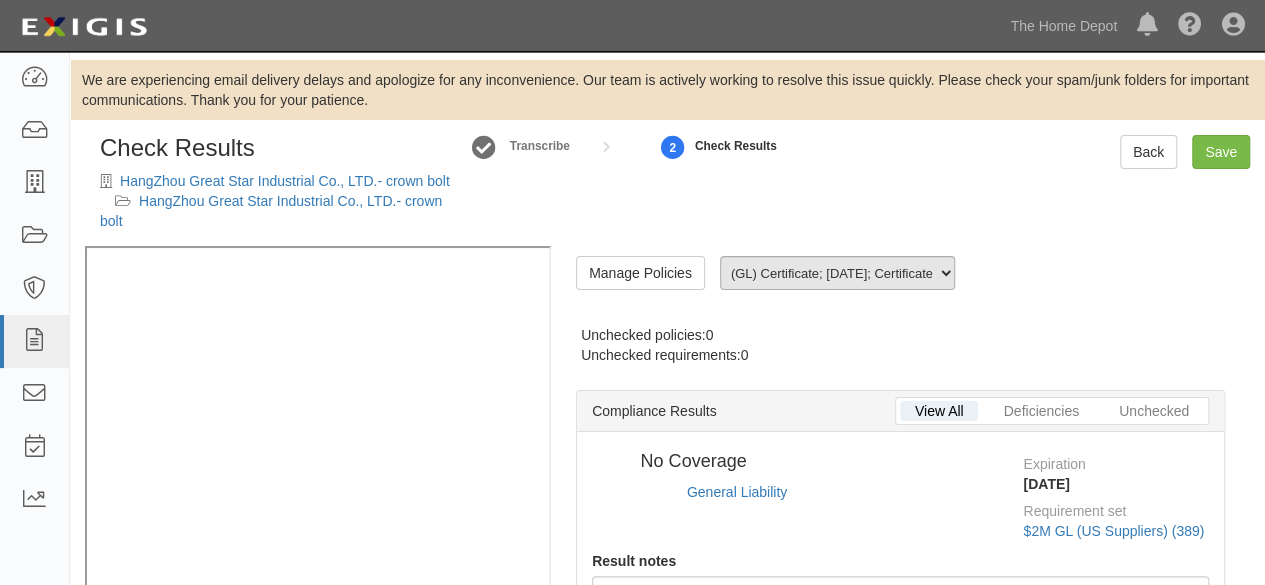 radio on "true" 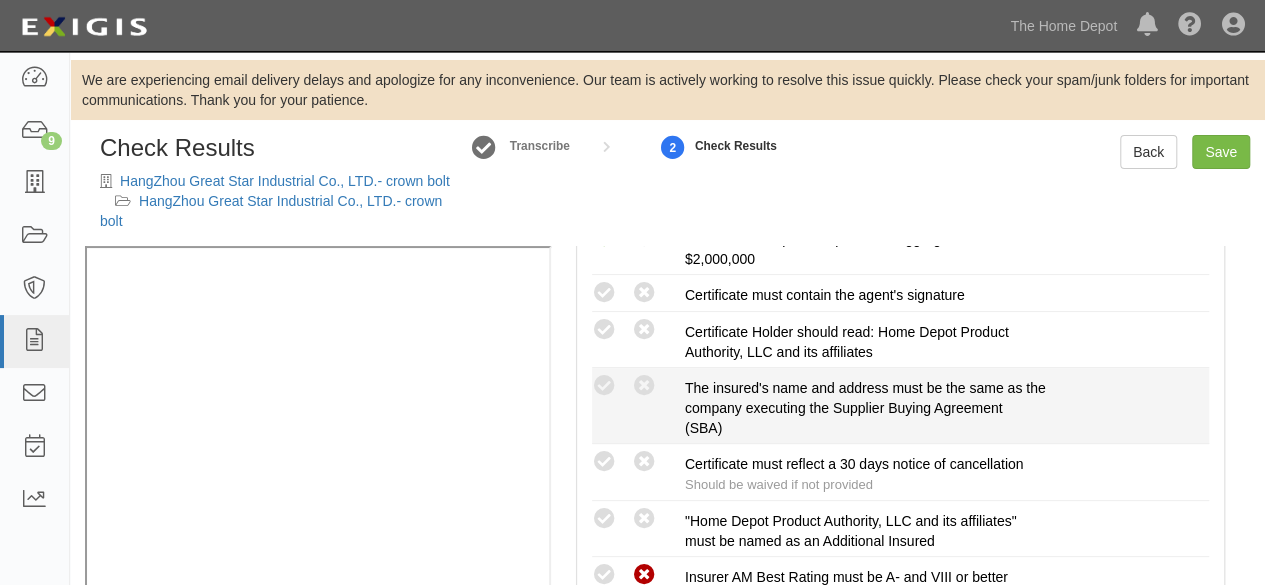 scroll, scrollTop: 600, scrollLeft: 0, axis: vertical 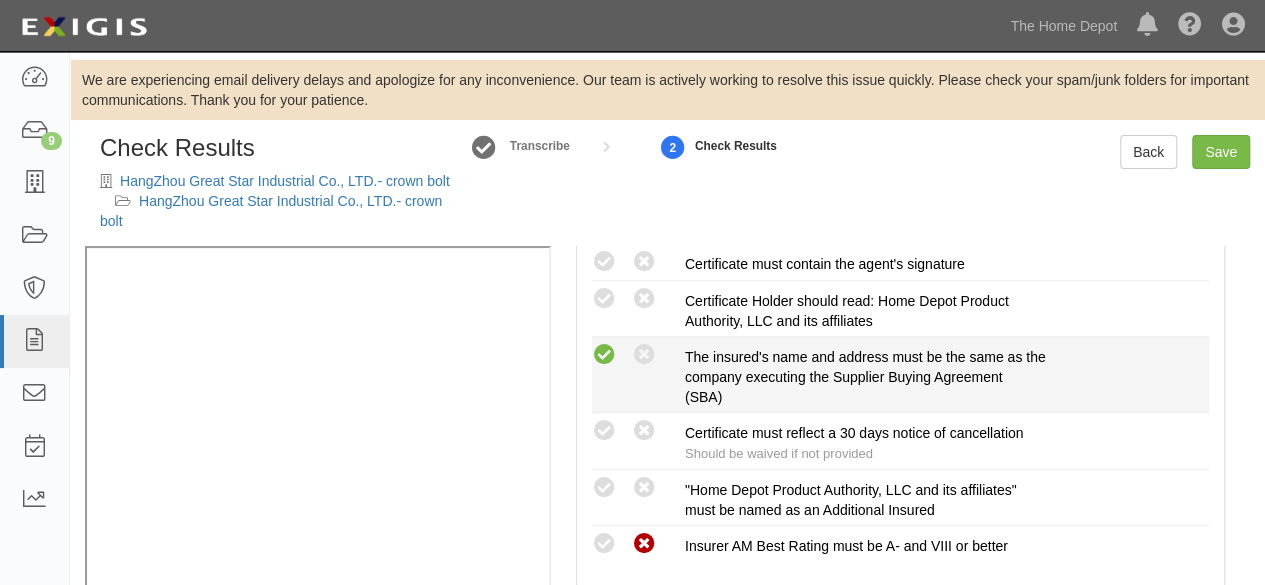 click at bounding box center [604, 355] 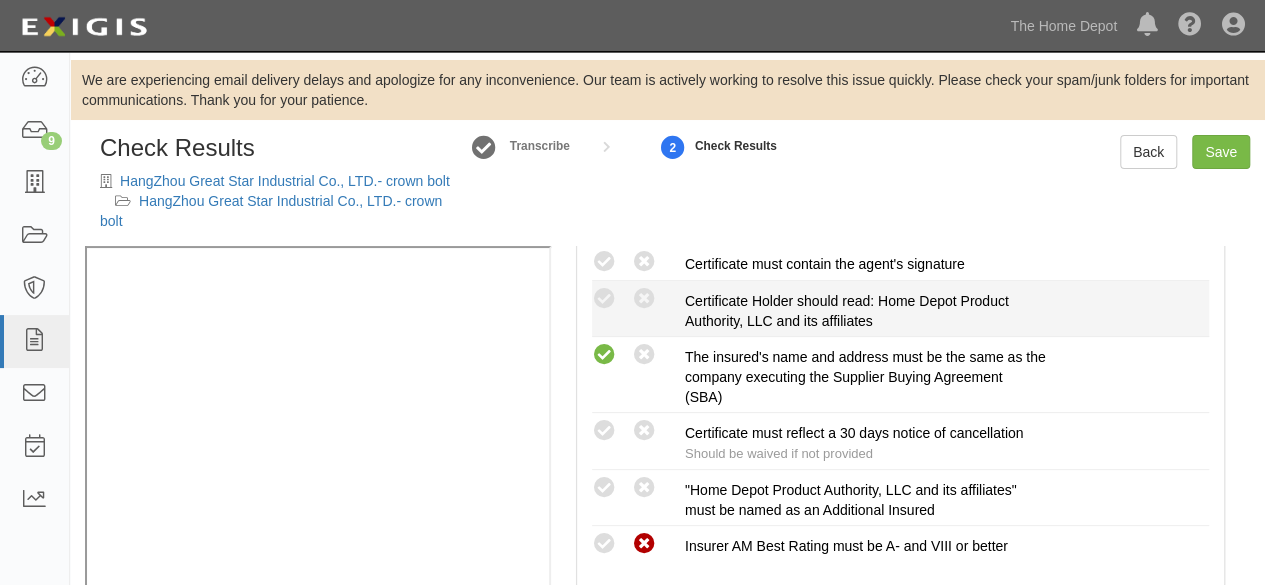 drag, startPoint x: 606, startPoint y: 320, endPoint x: 616, endPoint y: 302, distance: 20.59126 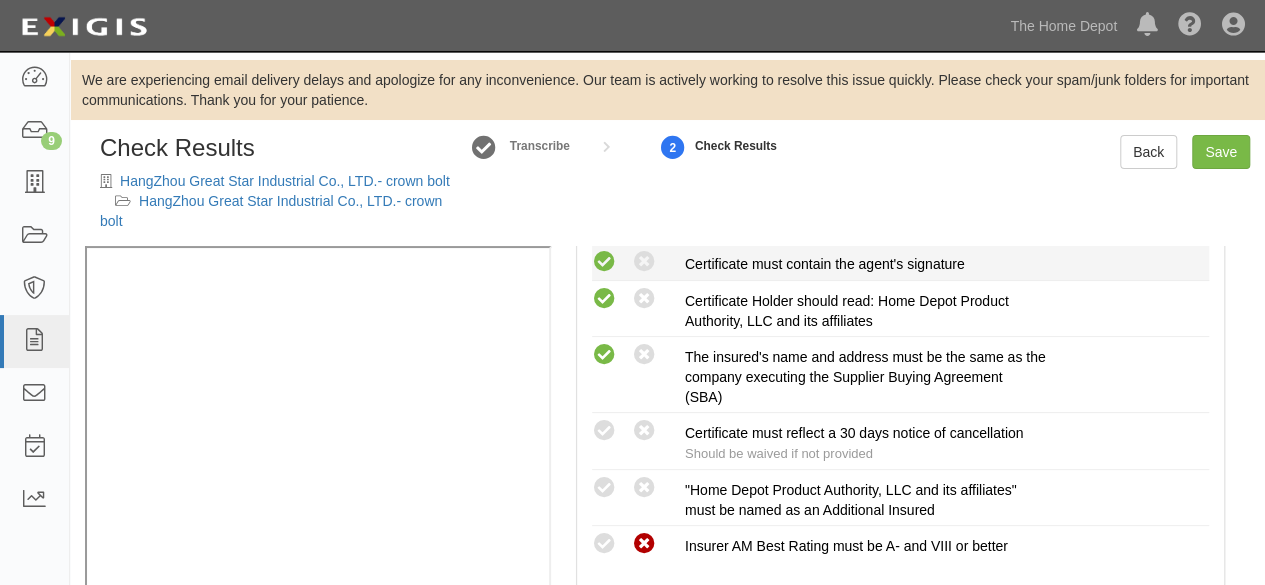 click at bounding box center [604, 262] 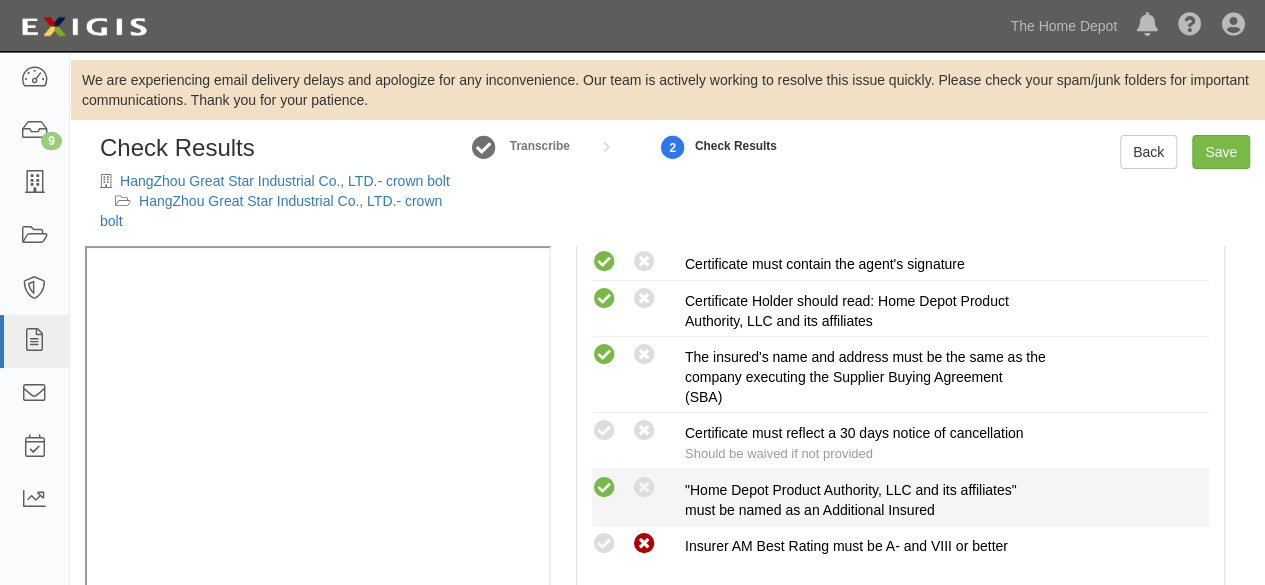 click at bounding box center (604, 488) 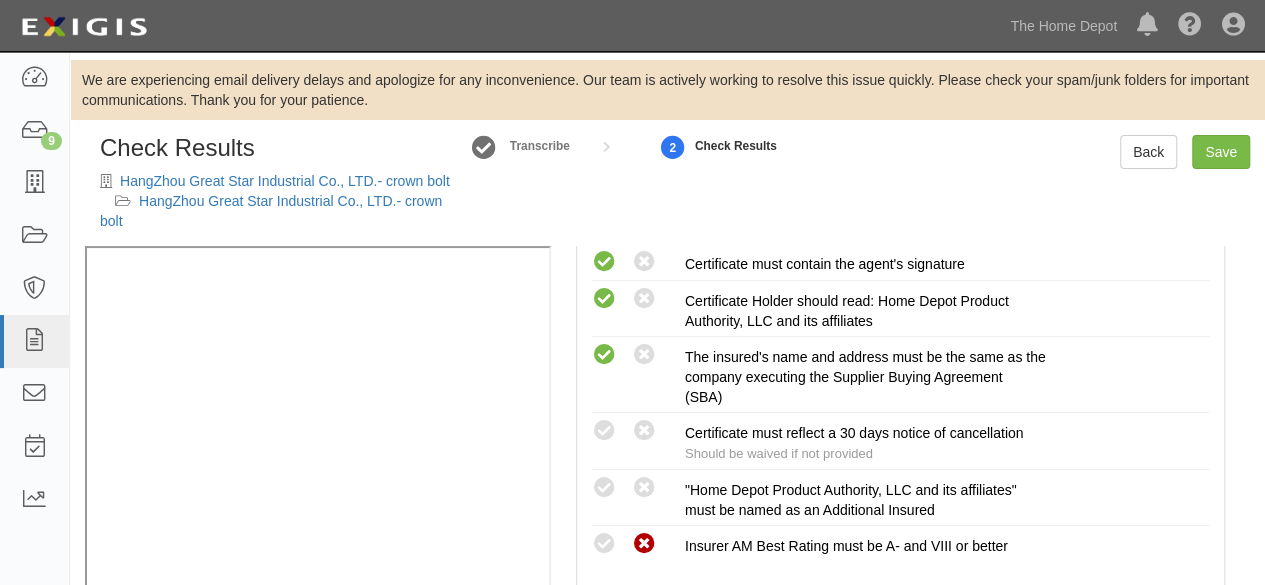 radio on "true" 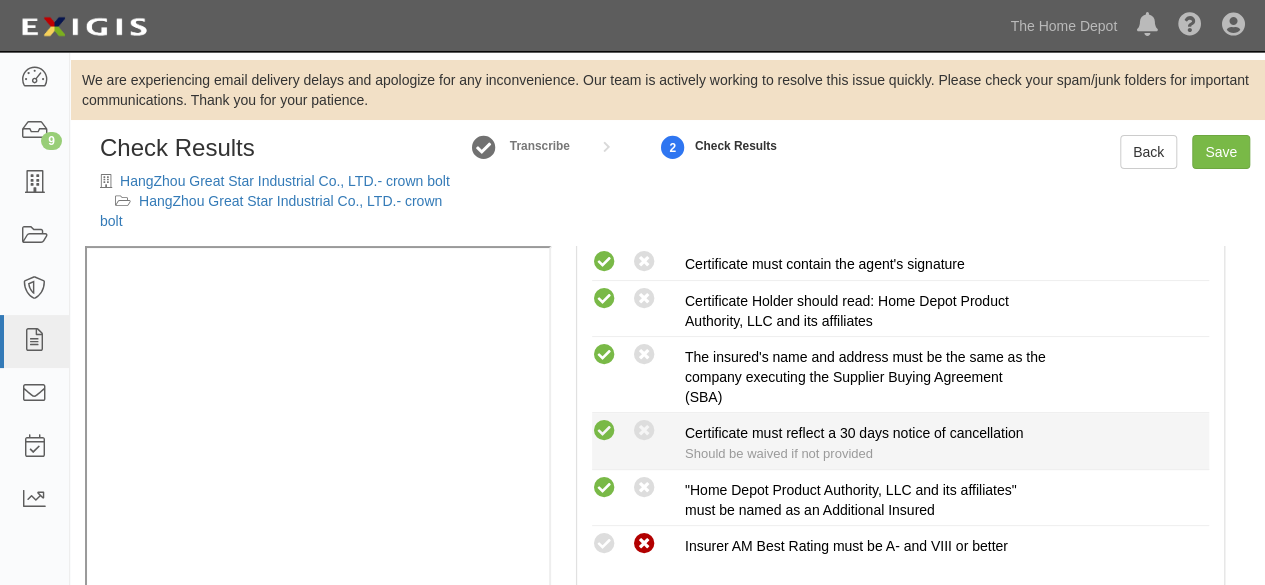 click at bounding box center [604, 431] 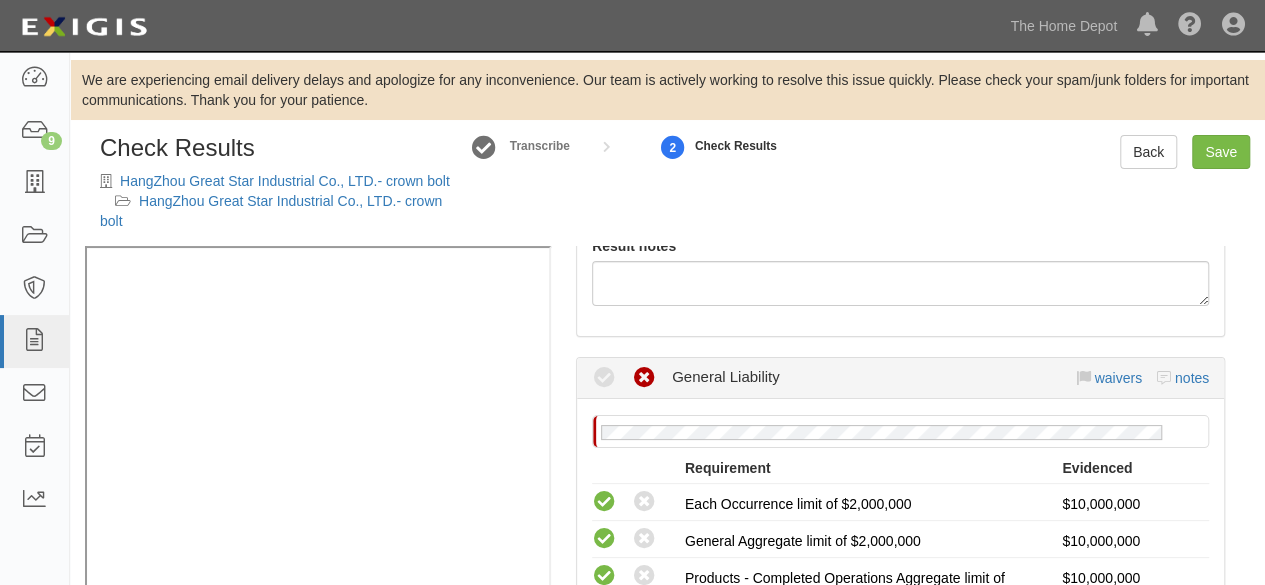 scroll, scrollTop: 200, scrollLeft: 0, axis: vertical 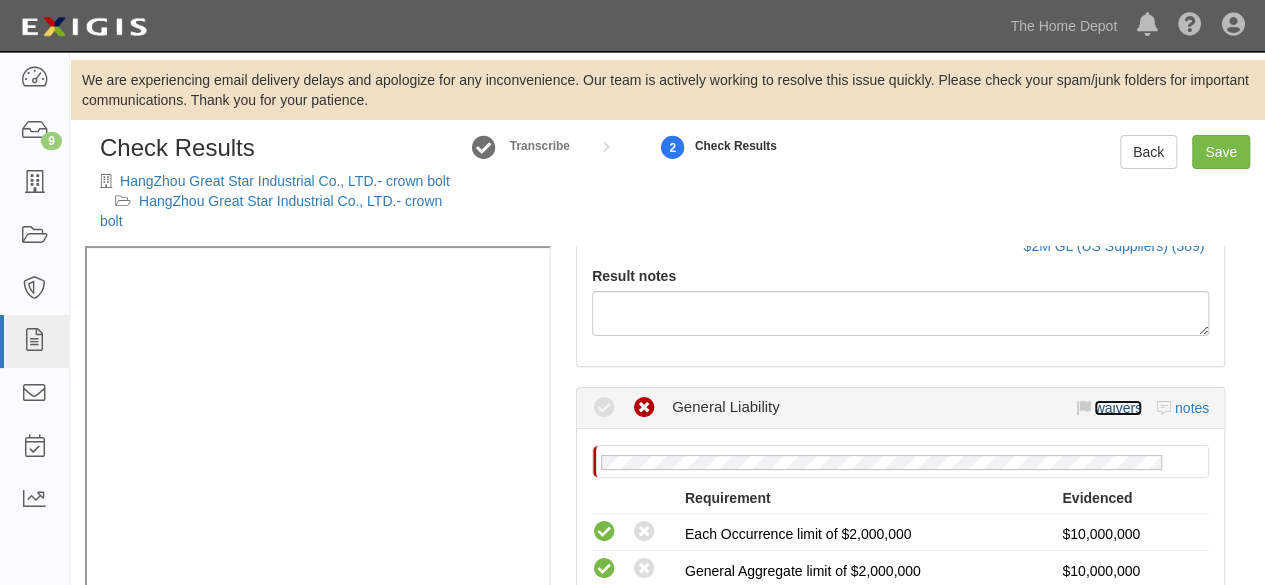 click on "waivers" at bounding box center [1117, 408] 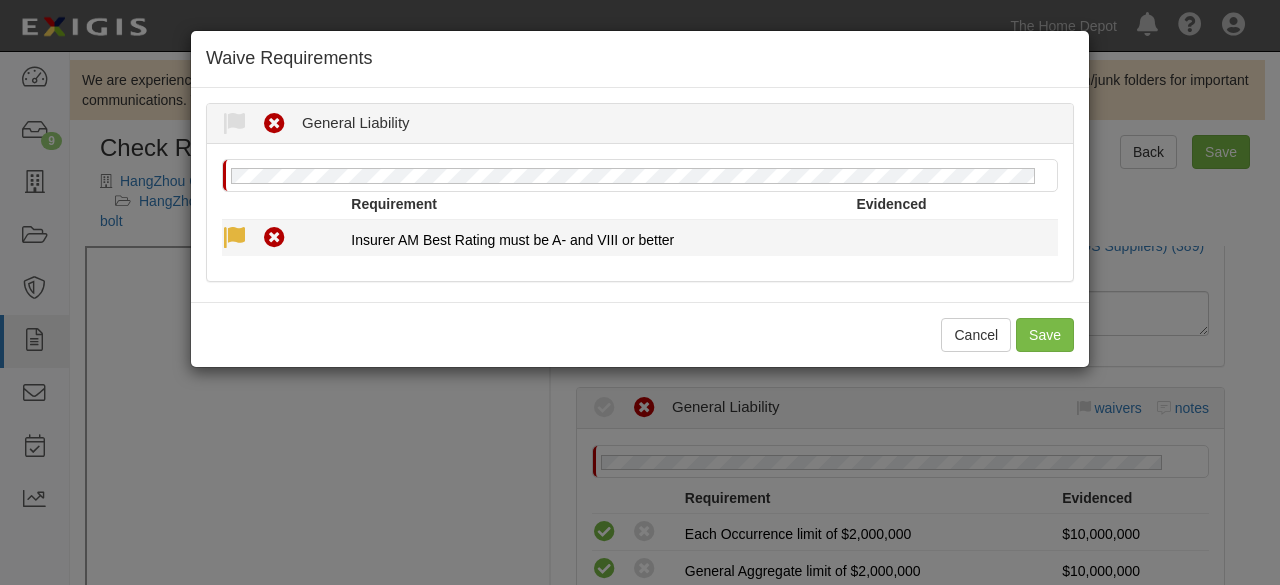 click at bounding box center [234, 238] 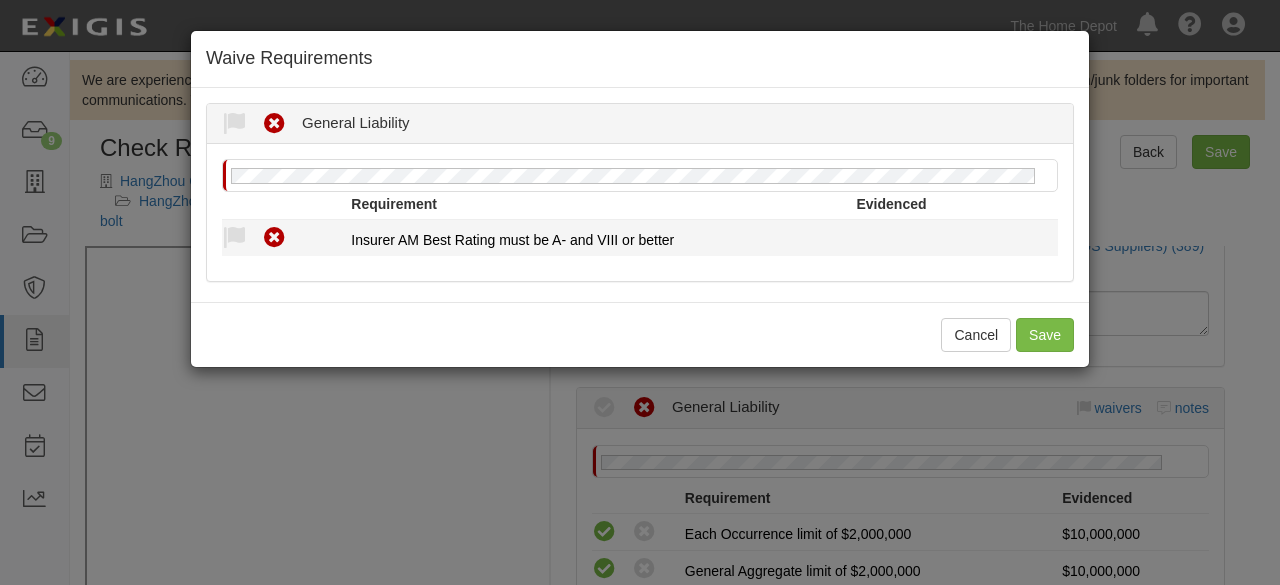 radio on "true" 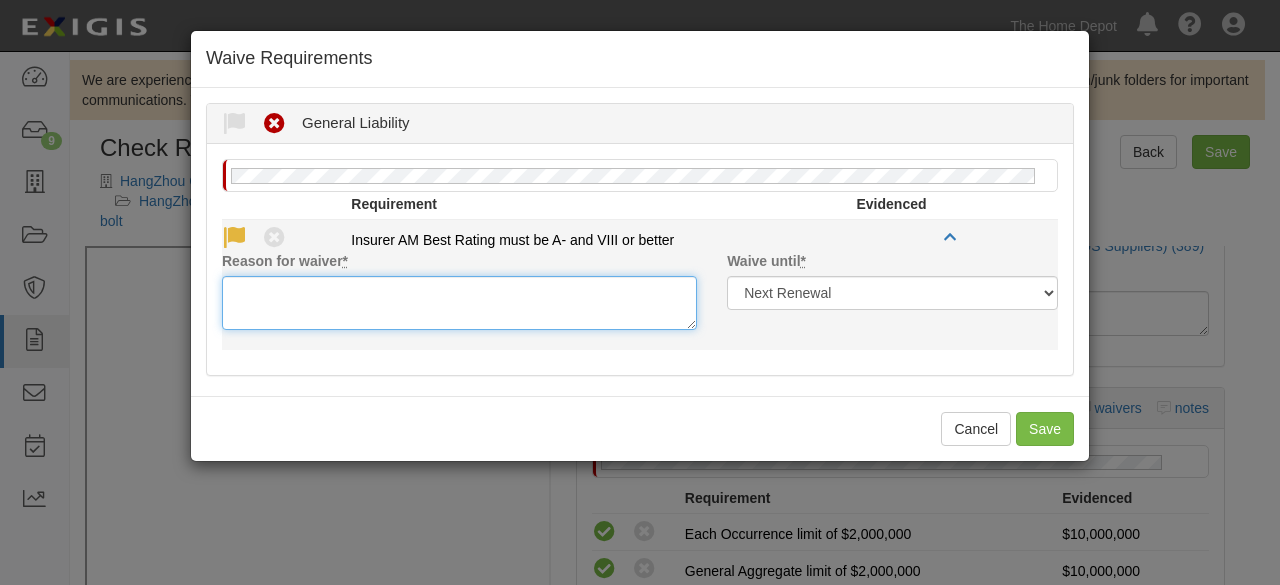 click on "Reason for waiver  *" at bounding box center (459, 303) 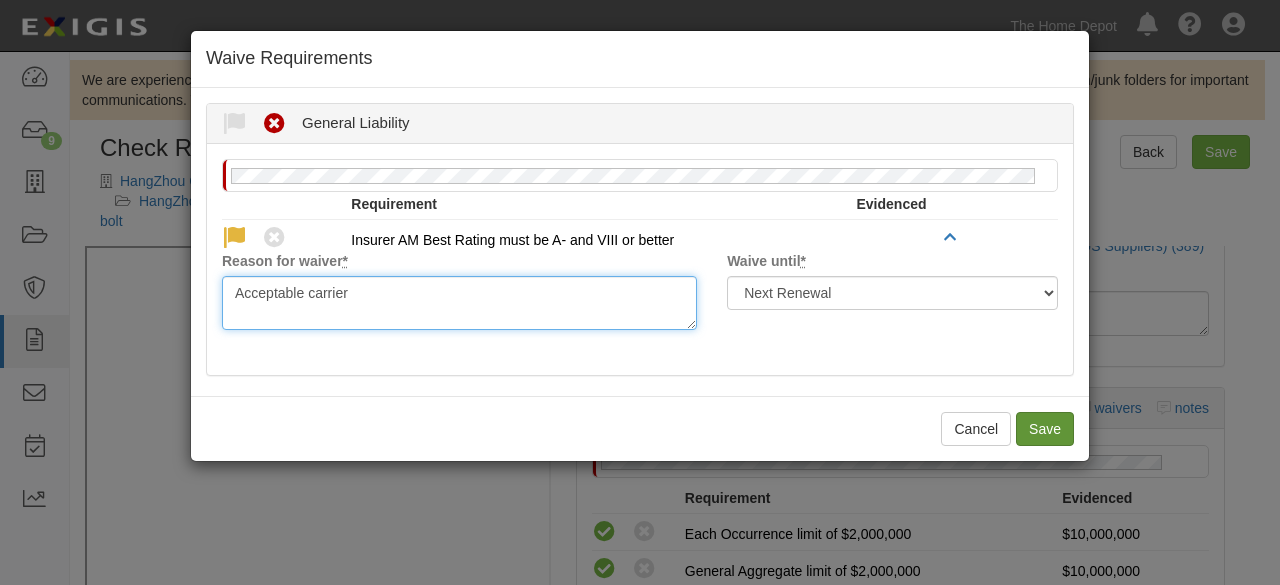 type on "Acceptable carrier" 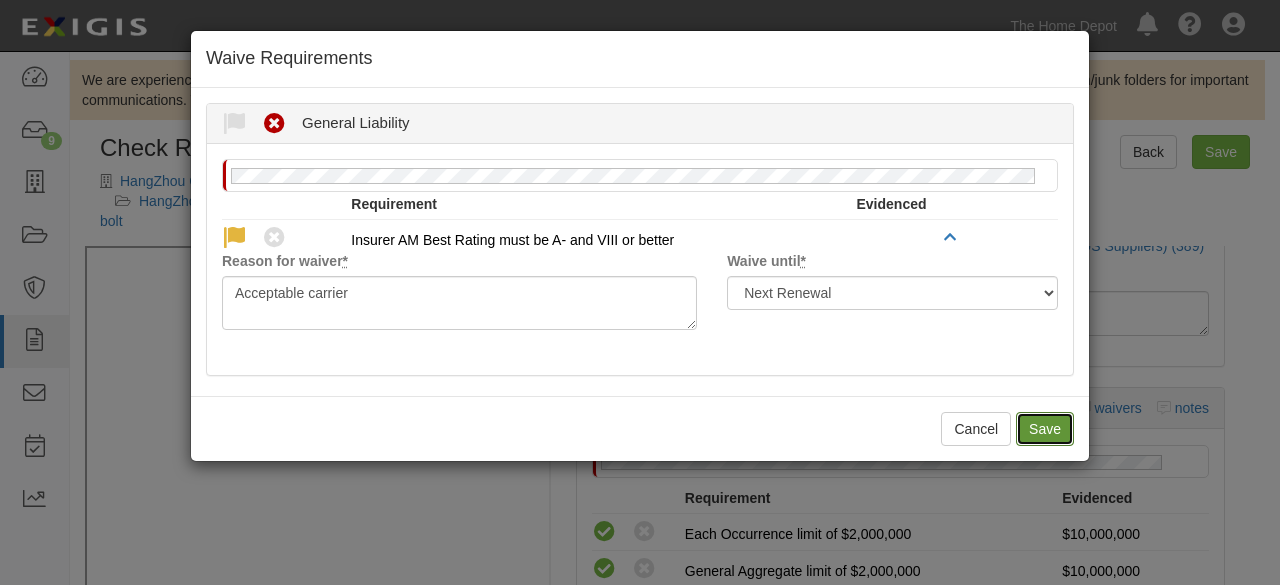 click on "Save" at bounding box center [1045, 429] 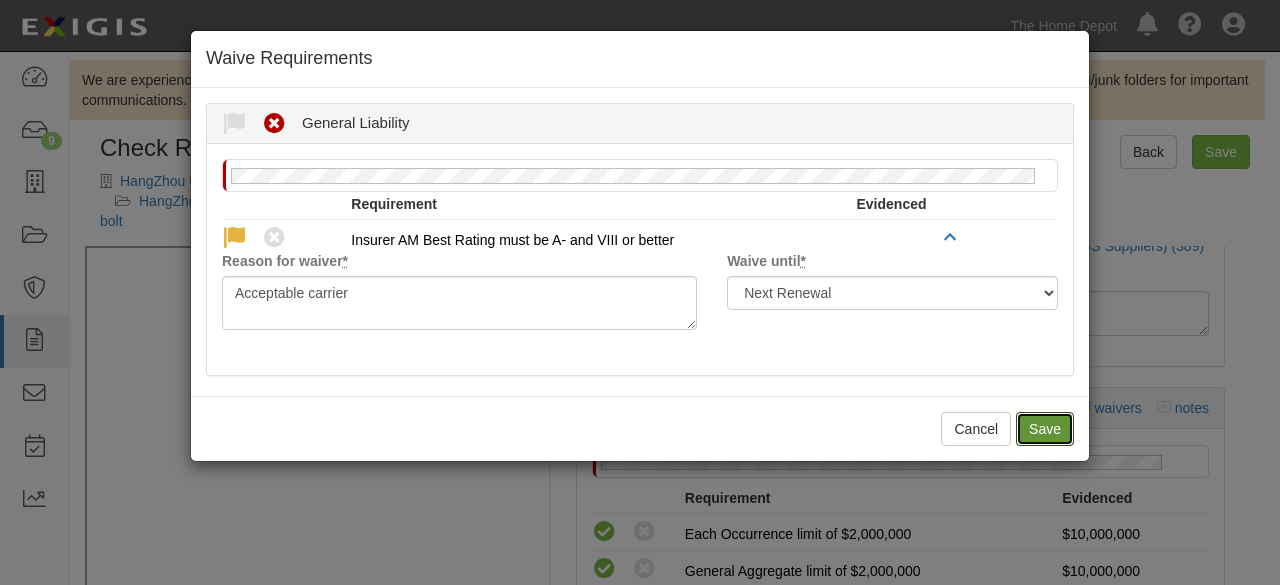 radio on "true" 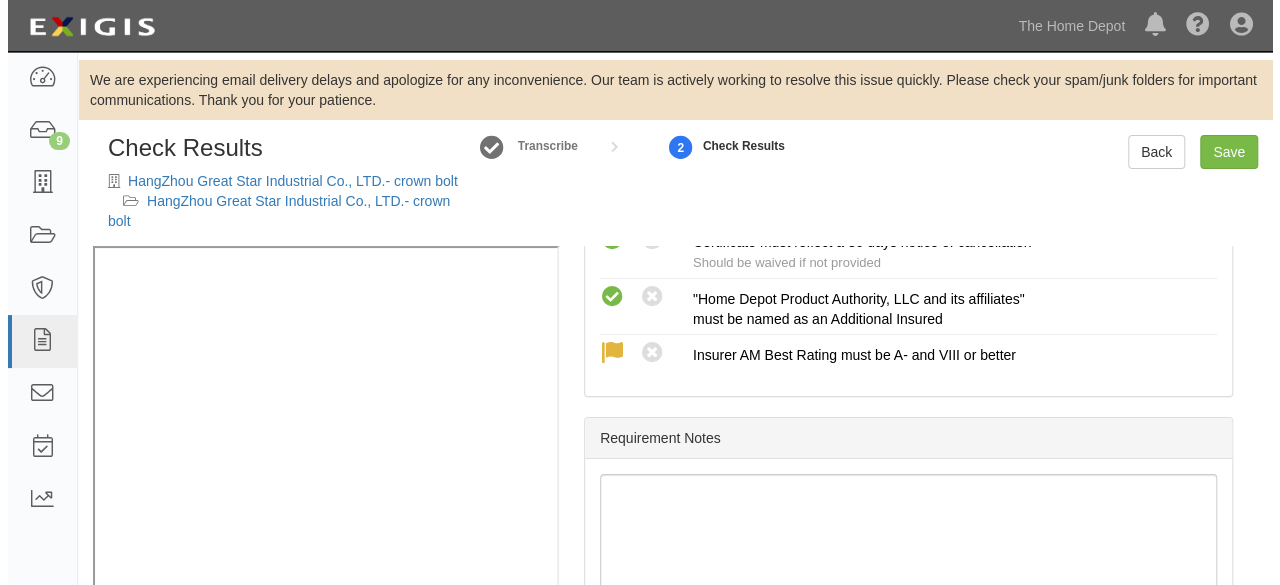 scroll, scrollTop: 804, scrollLeft: 0, axis: vertical 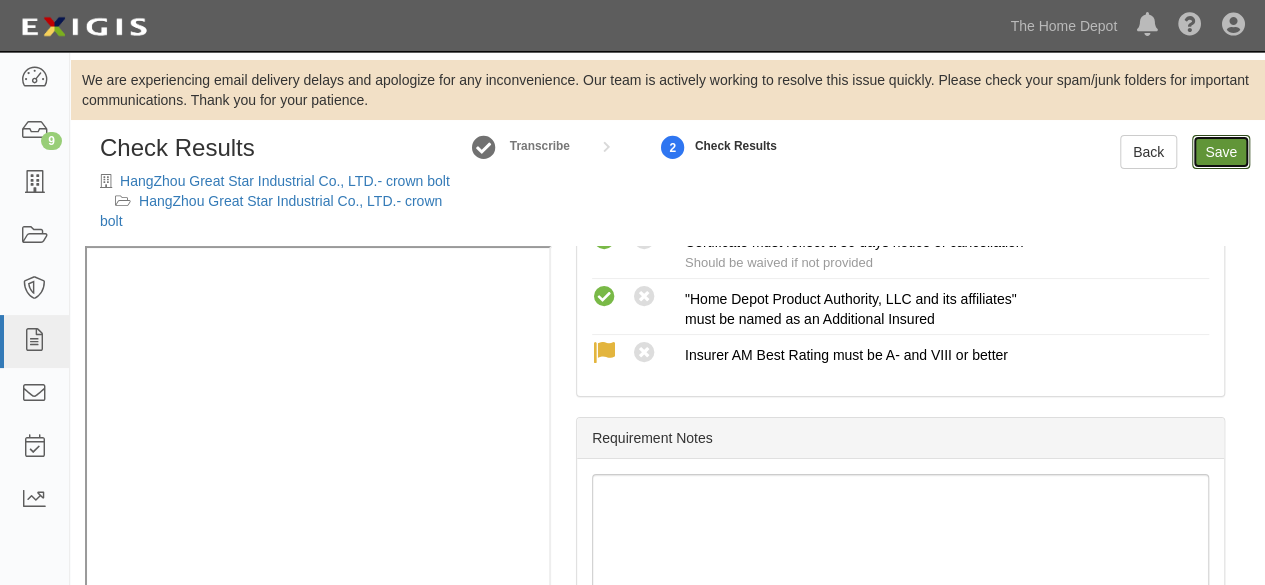 drag, startPoint x: 1211, startPoint y: 149, endPoint x: 1159, endPoint y: 200, distance: 72.835434 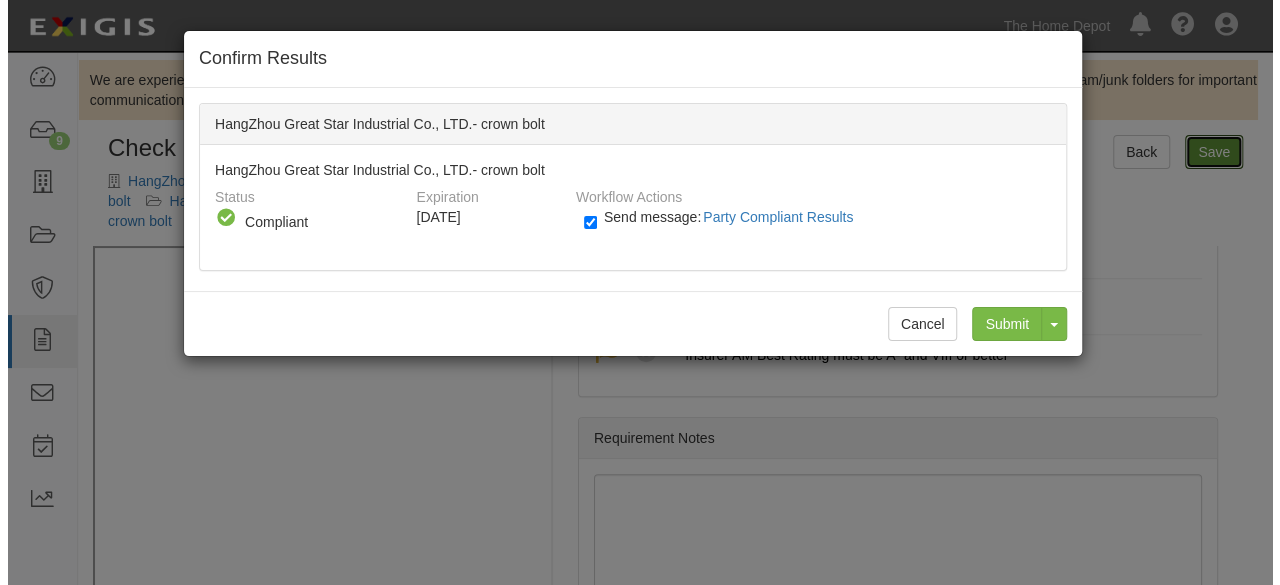 scroll, scrollTop: 784, scrollLeft: 0, axis: vertical 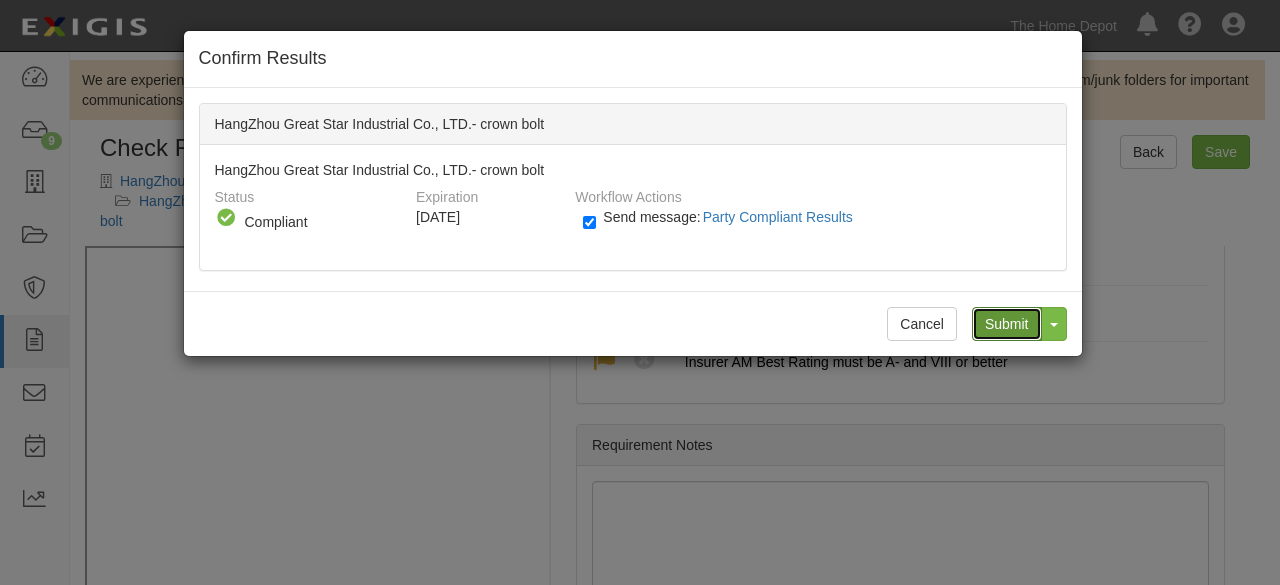 click on "Submit" at bounding box center [1007, 324] 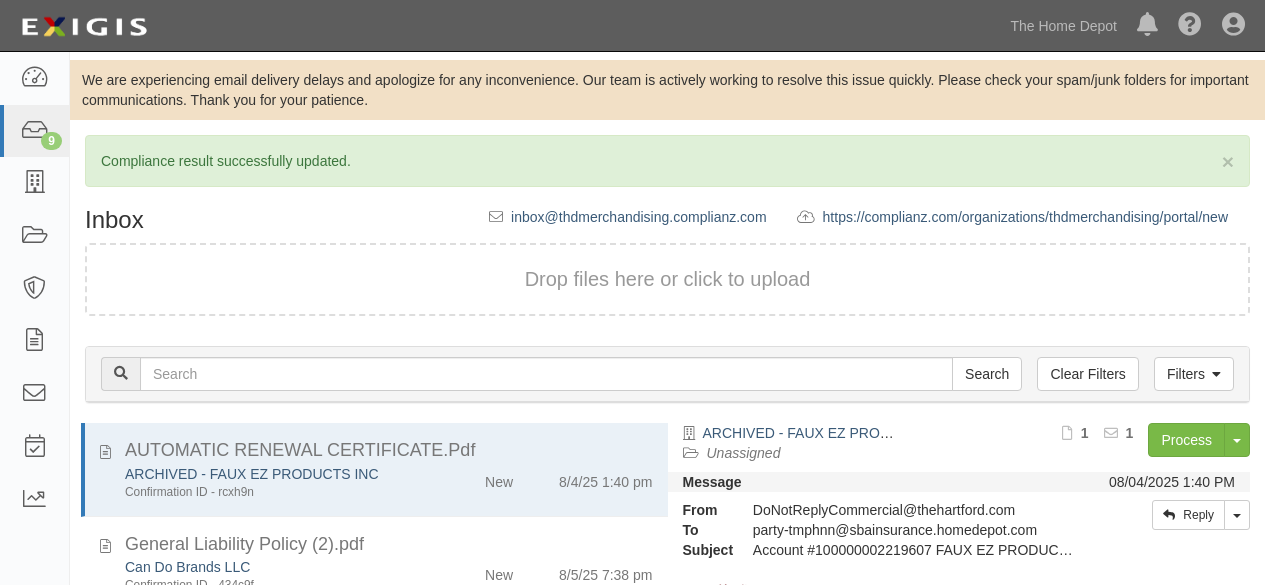 scroll, scrollTop: 0, scrollLeft: 0, axis: both 